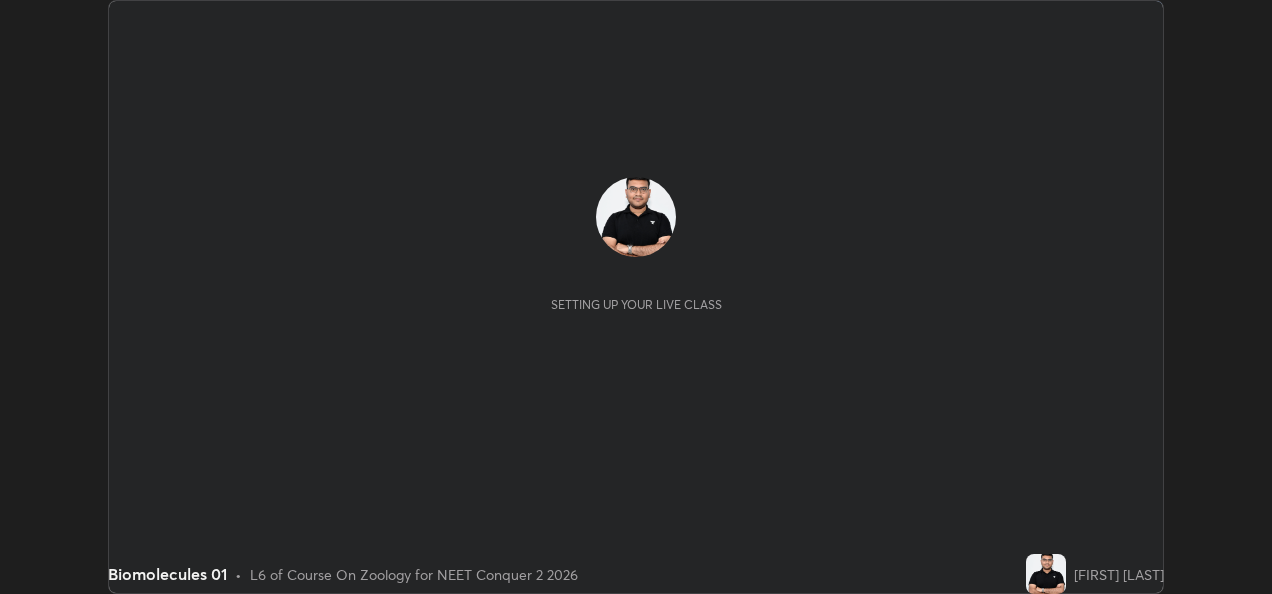 scroll, scrollTop: 0, scrollLeft: 0, axis: both 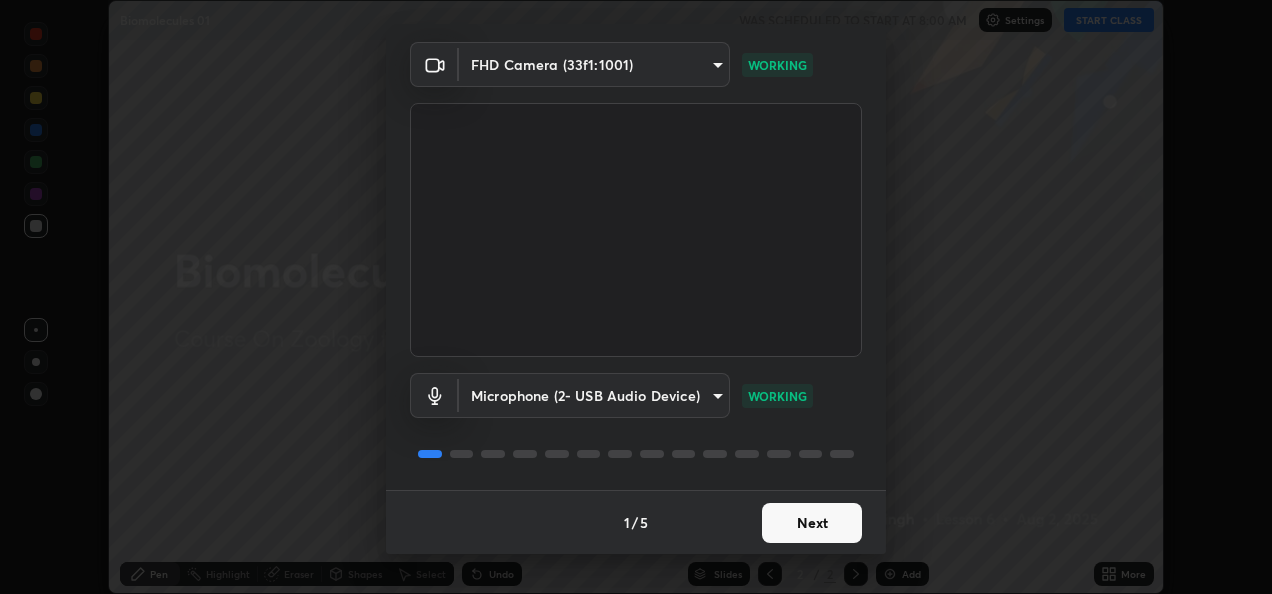 click on "Next" at bounding box center [812, 523] 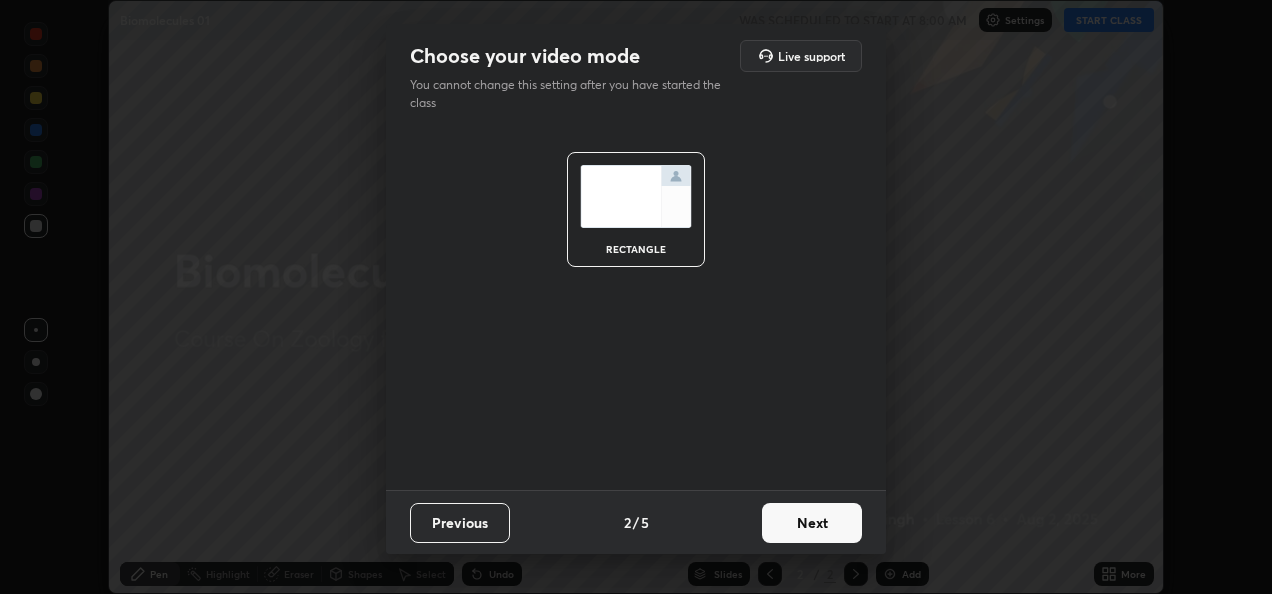 click on "Next" at bounding box center [812, 523] 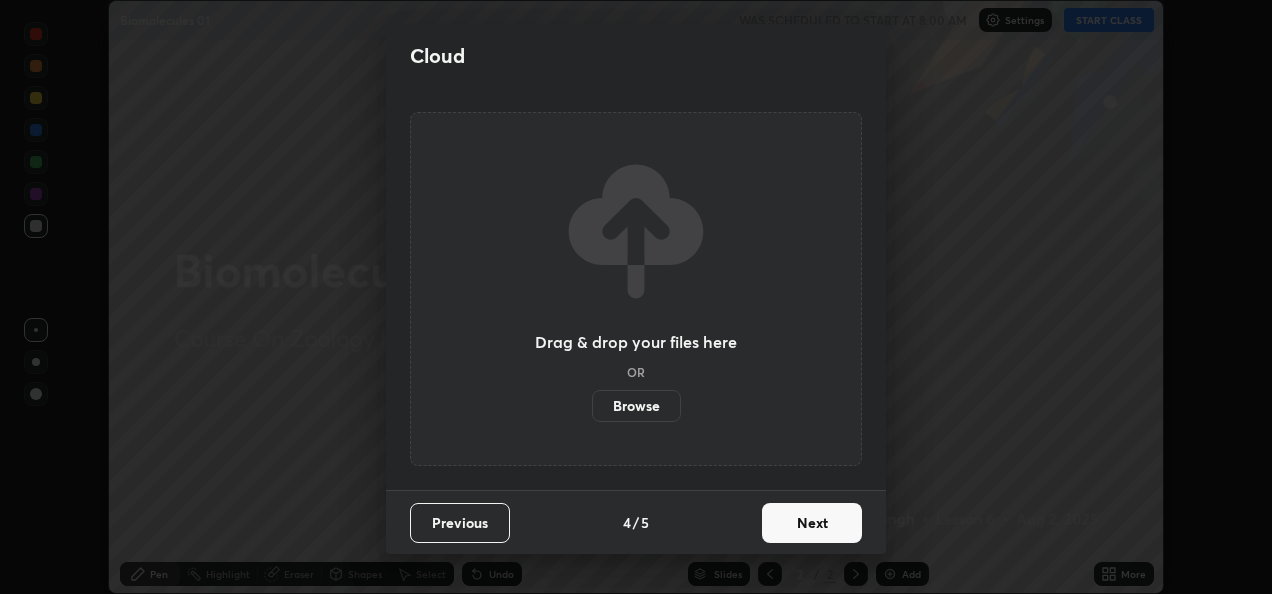 click on "Next" at bounding box center [812, 523] 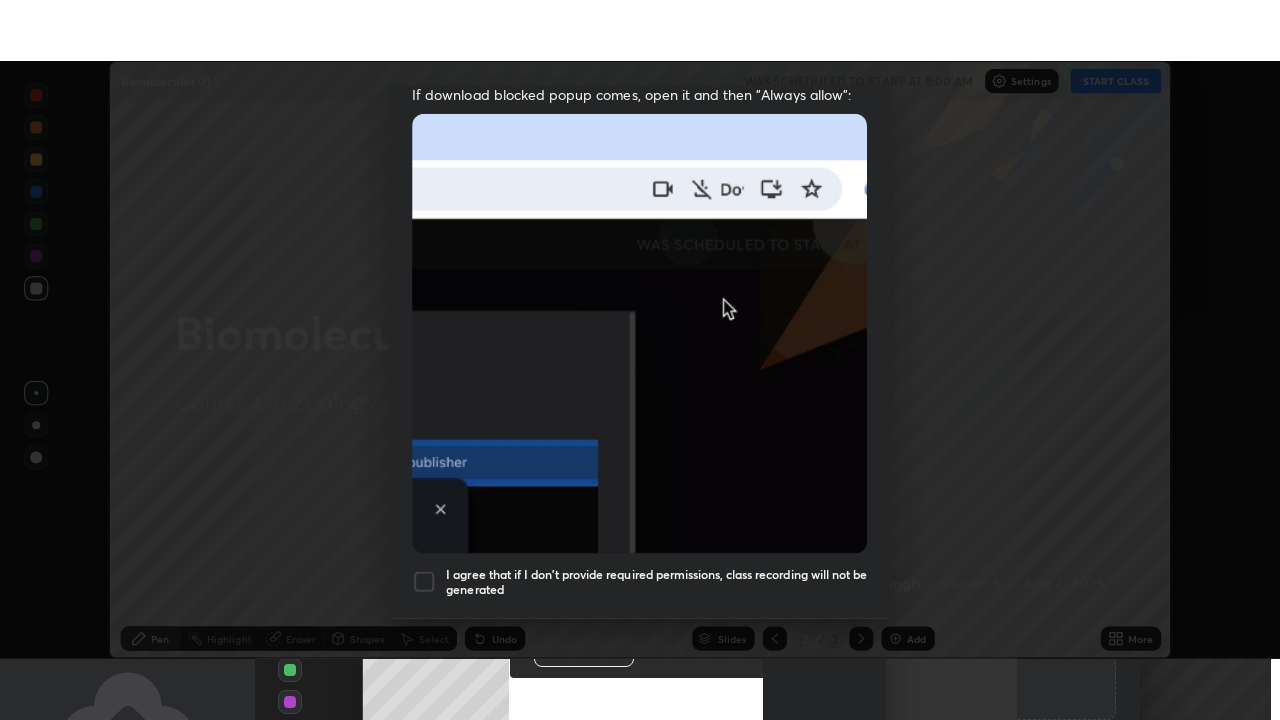 scroll, scrollTop: 470, scrollLeft: 0, axis: vertical 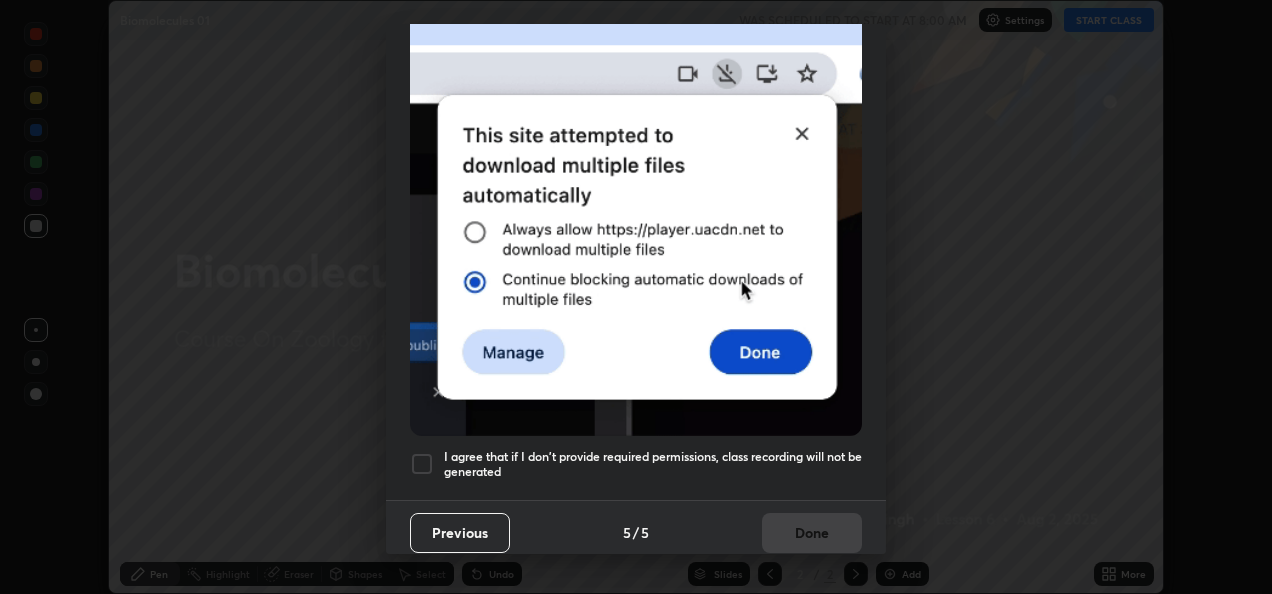 click on "I agree that if I don't provide required permissions, class recording will not be generated" at bounding box center [653, 464] 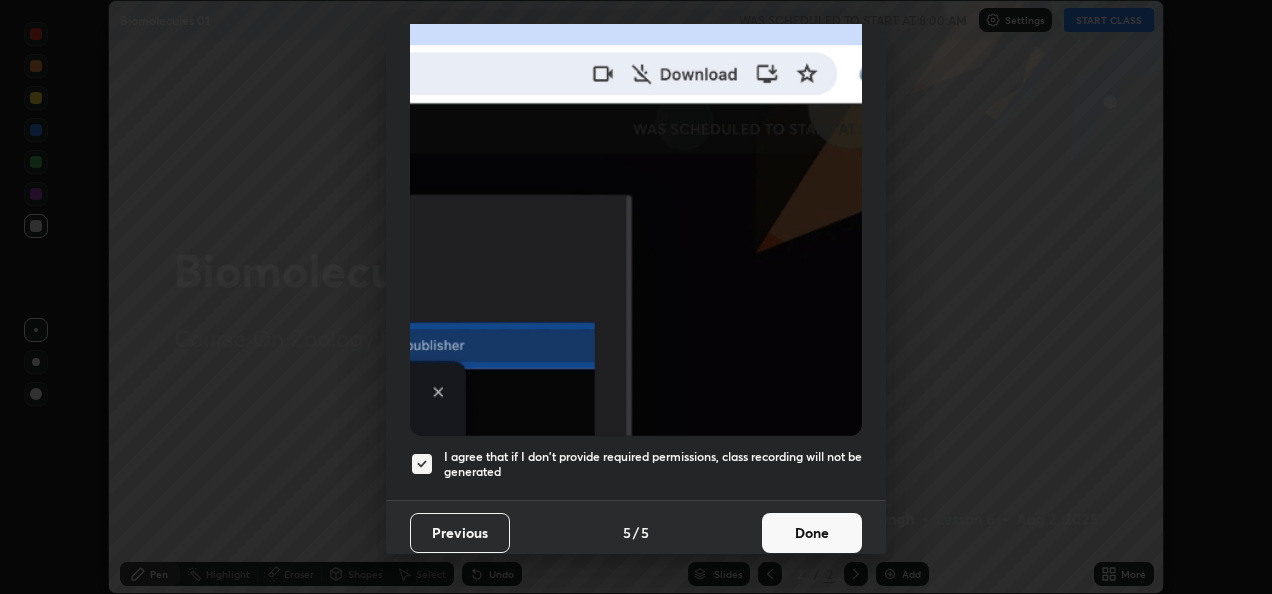click on "Done" at bounding box center [812, 533] 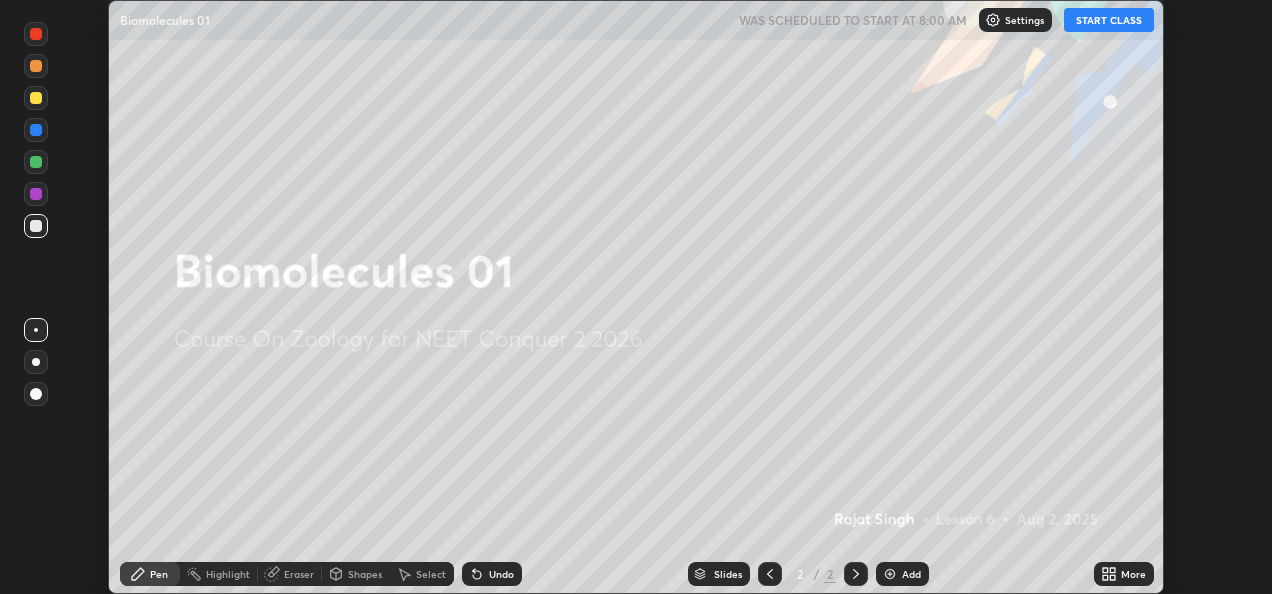 click 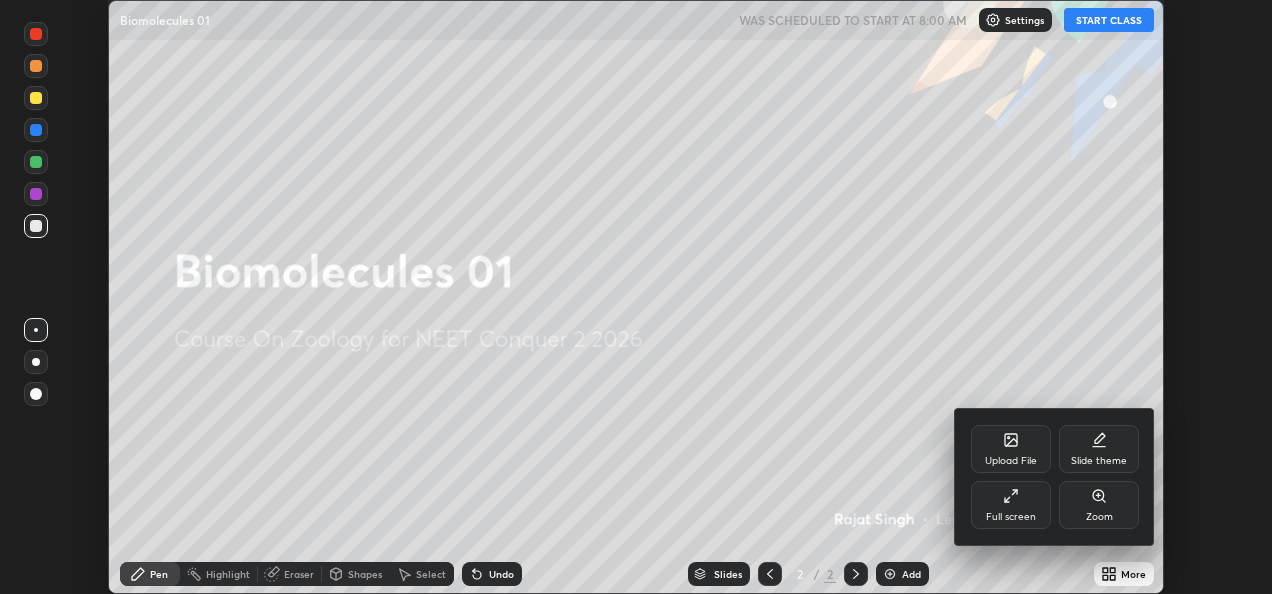 click on "Full screen" at bounding box center [1011, 505] 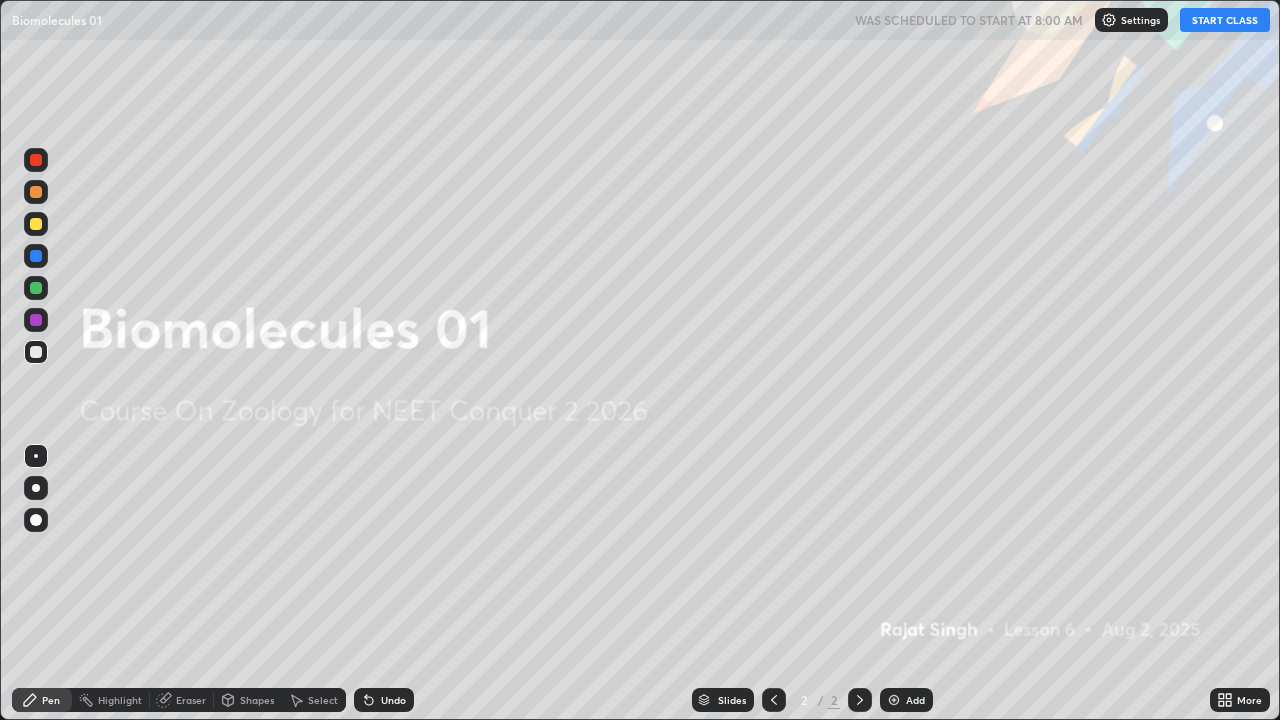 scroll, scrollTop: 99280, scrollLeft: 98720, axis: both 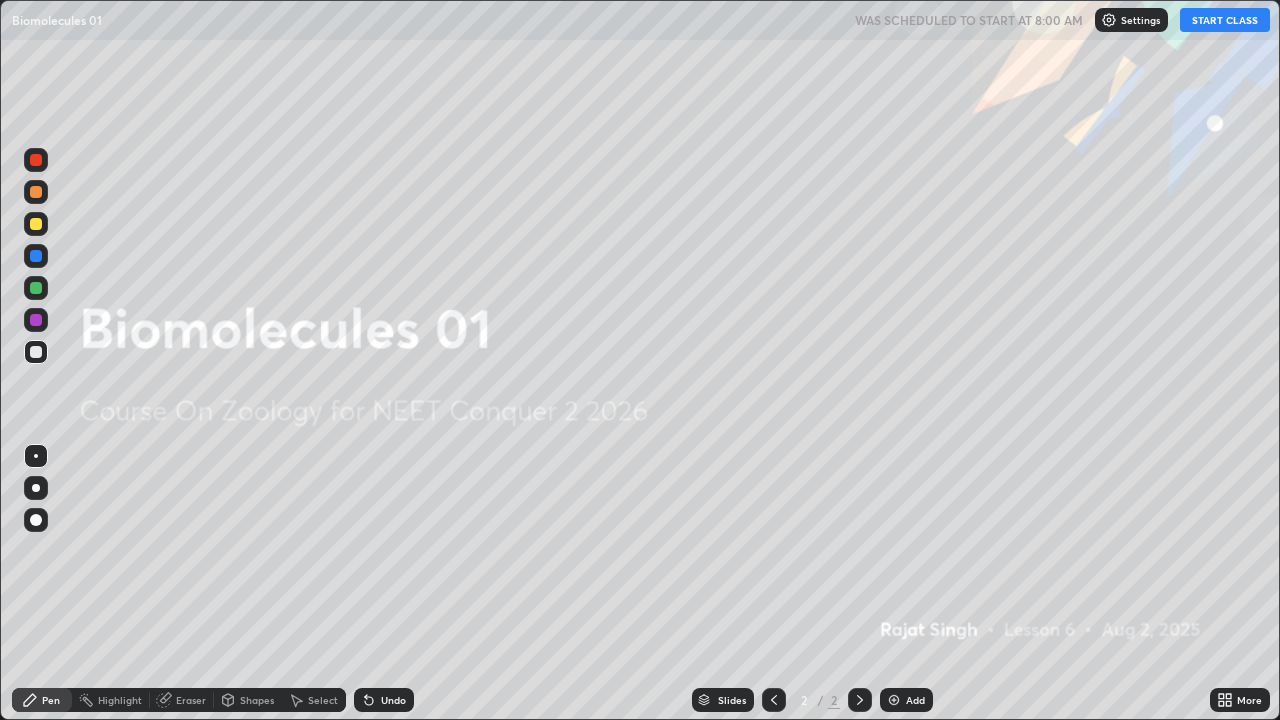 click on "START CLASS" at bounding box center [1225, 20] 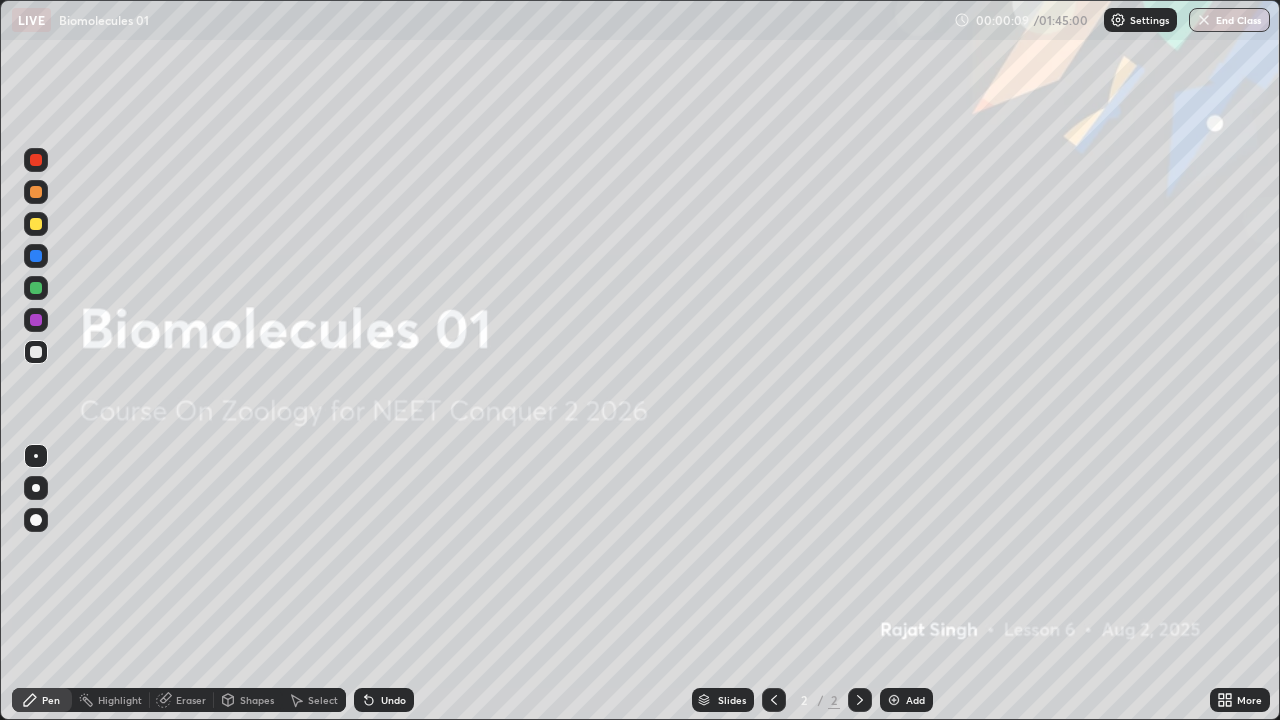 click at bounding box center (36, 488) 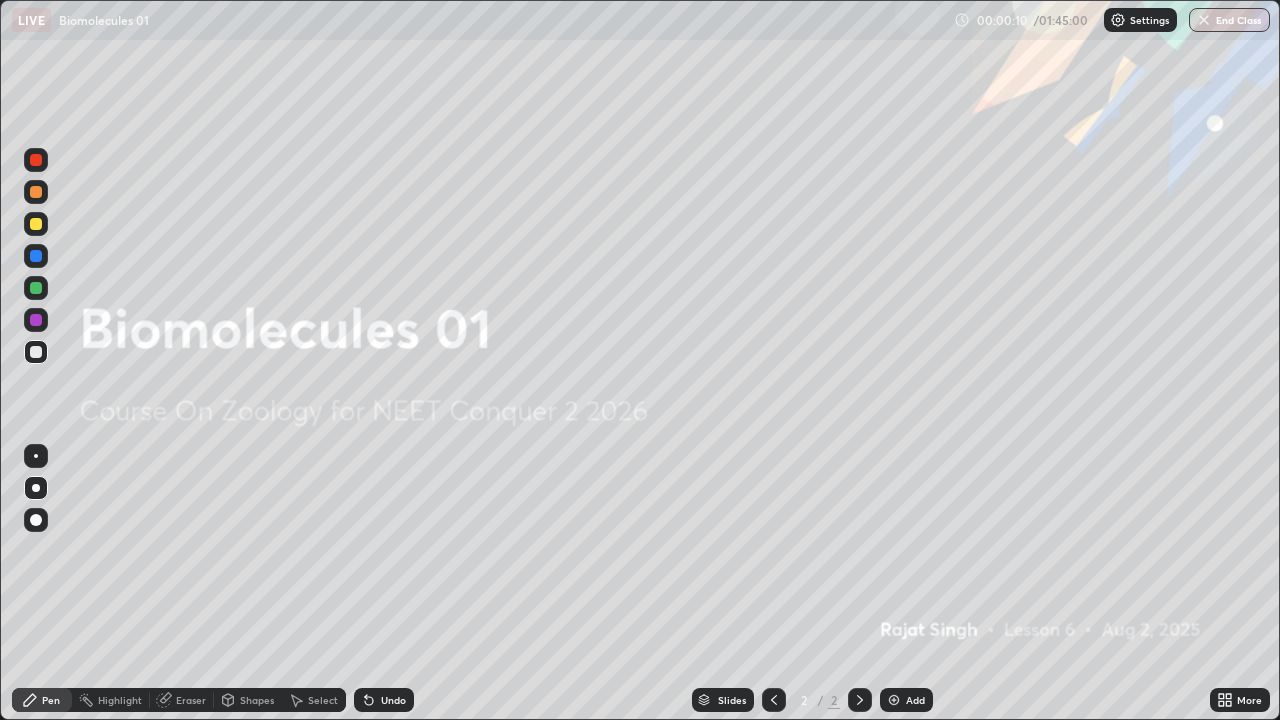 click at bounding box center (36, 288) 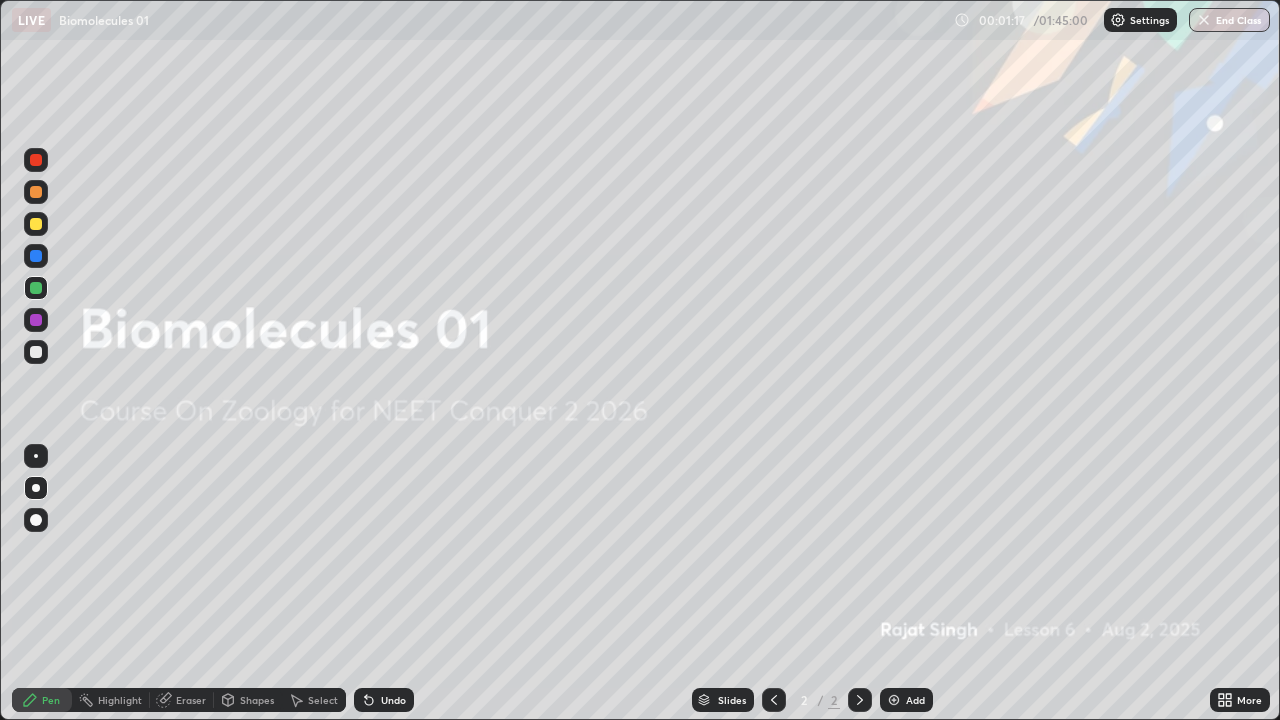 click at bounding box center [36, 224] 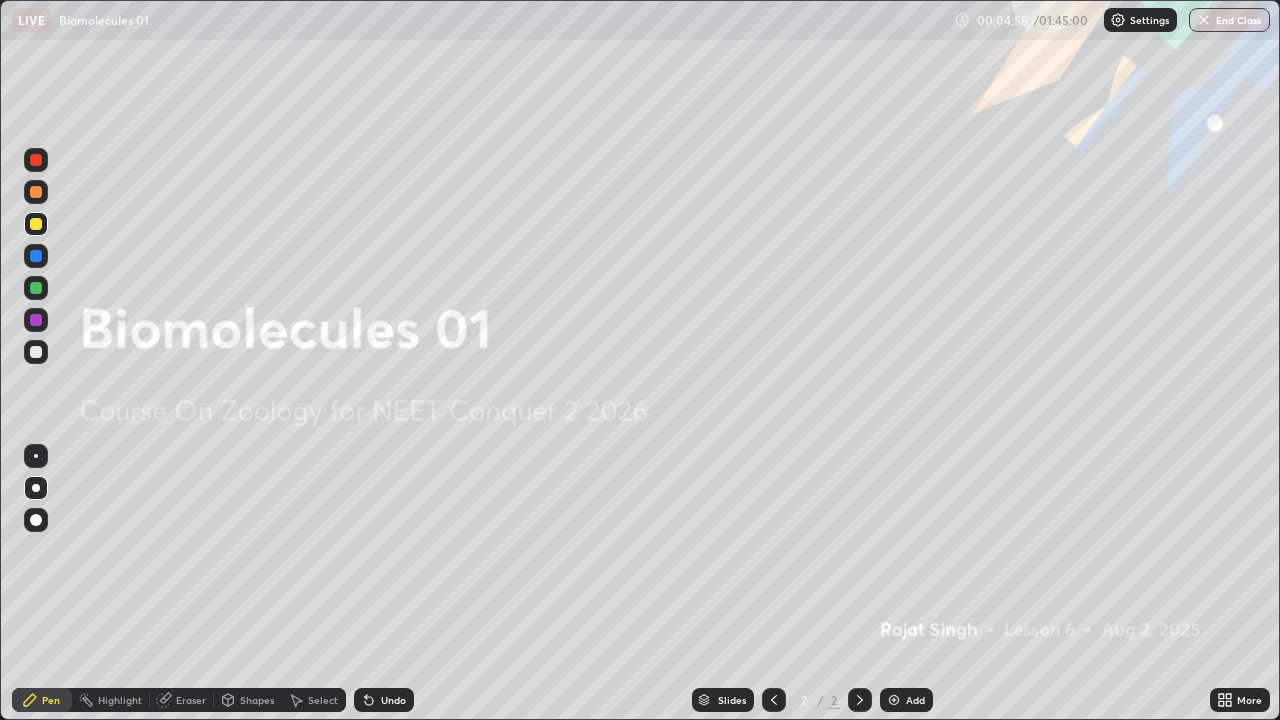 click at bounding box center (894, 700) 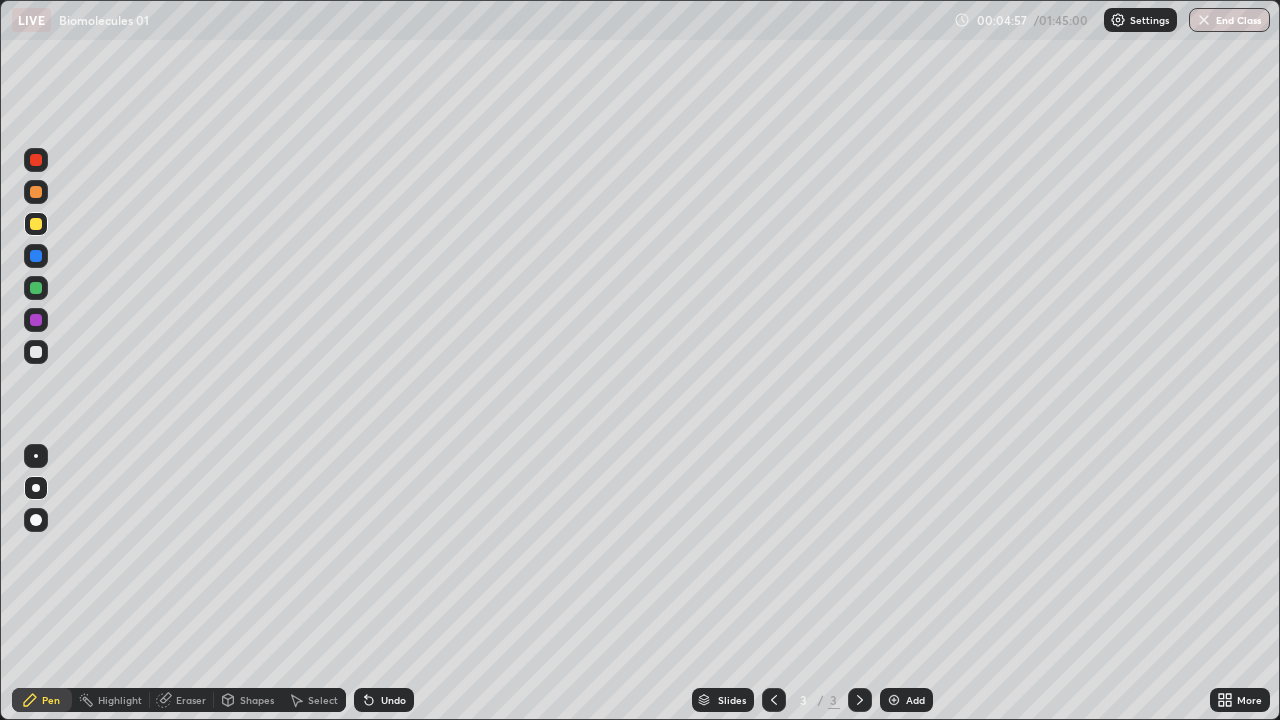 click at bounding box center (36, 352) 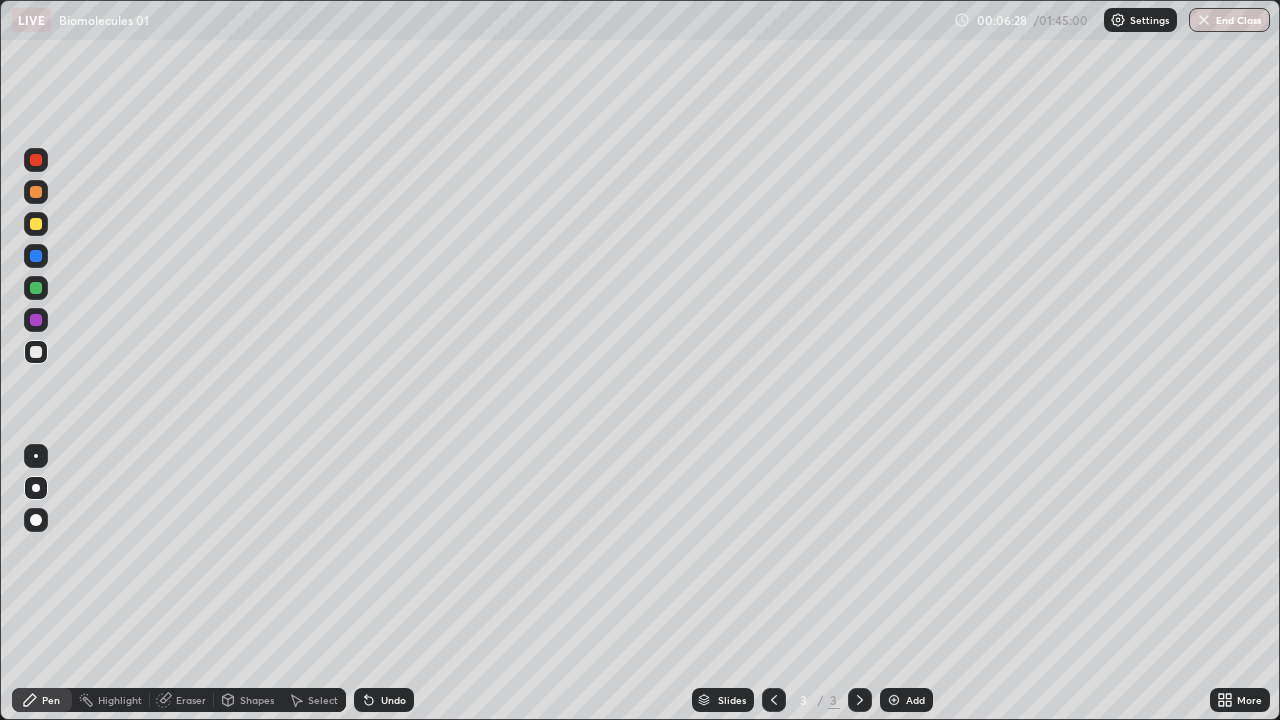 click at bounding box center [36, 456] 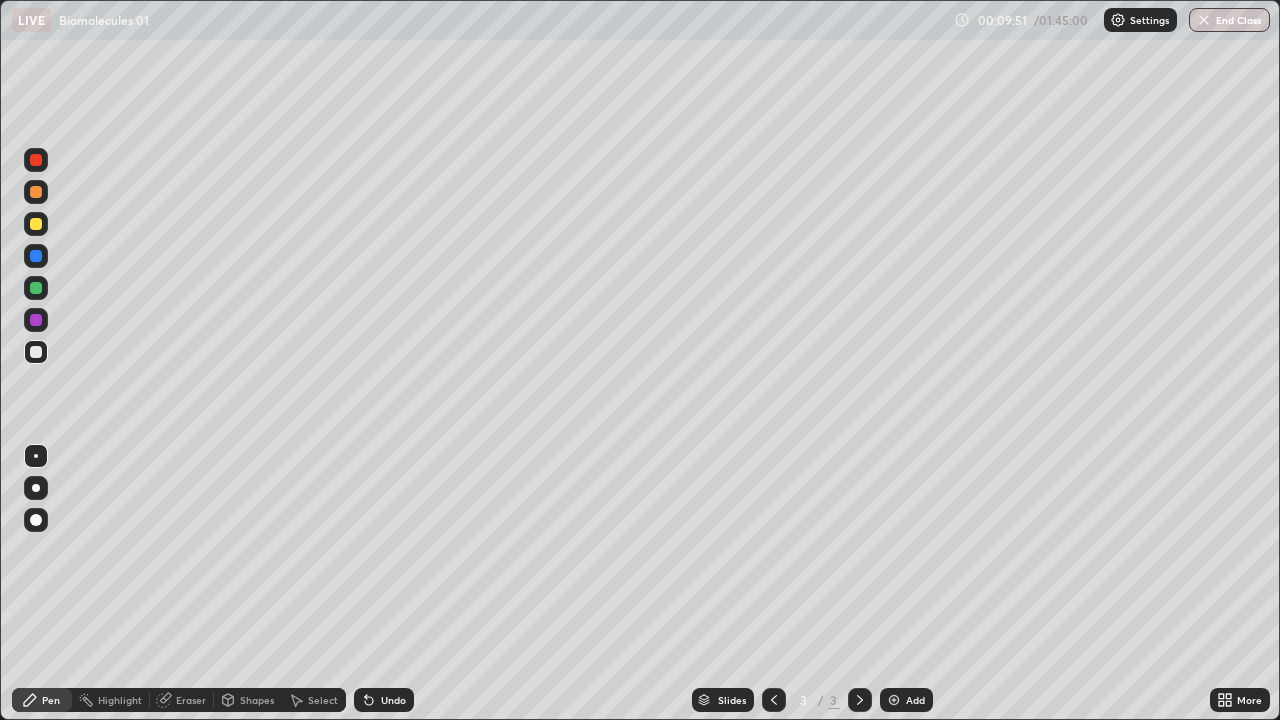 click at bounding box center [36, 288] 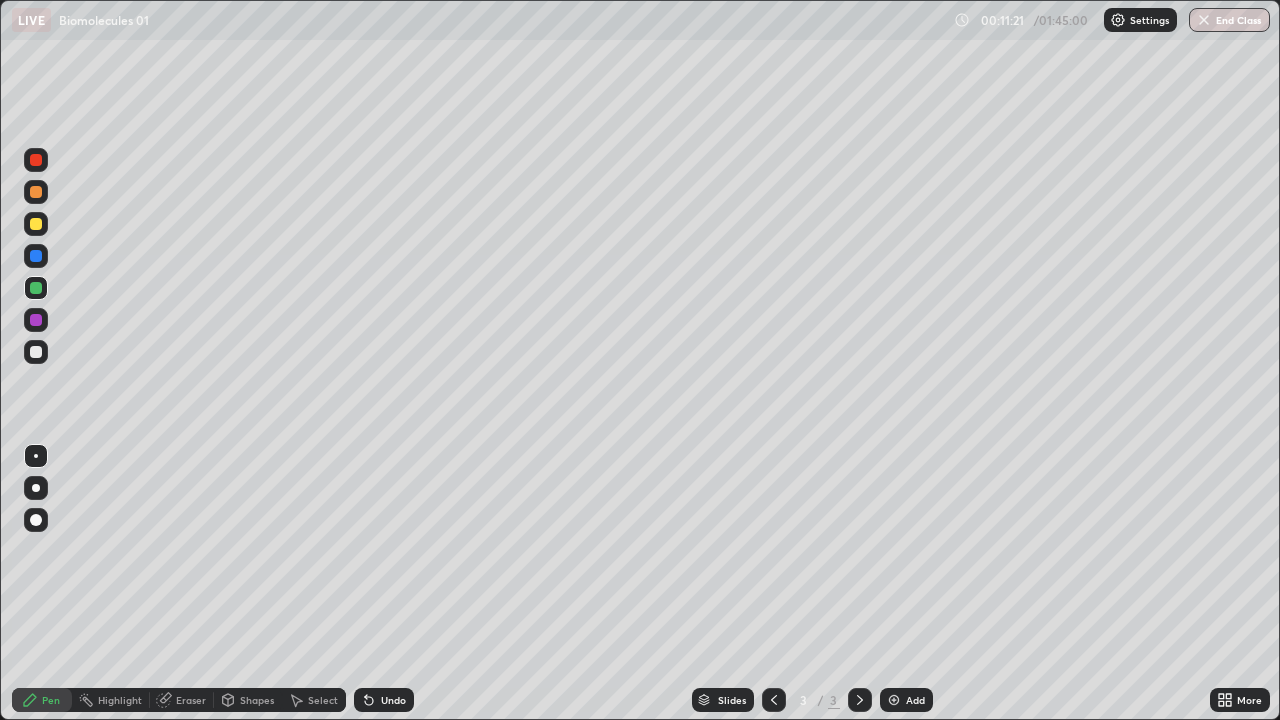 click at bounding box center (36, 352) 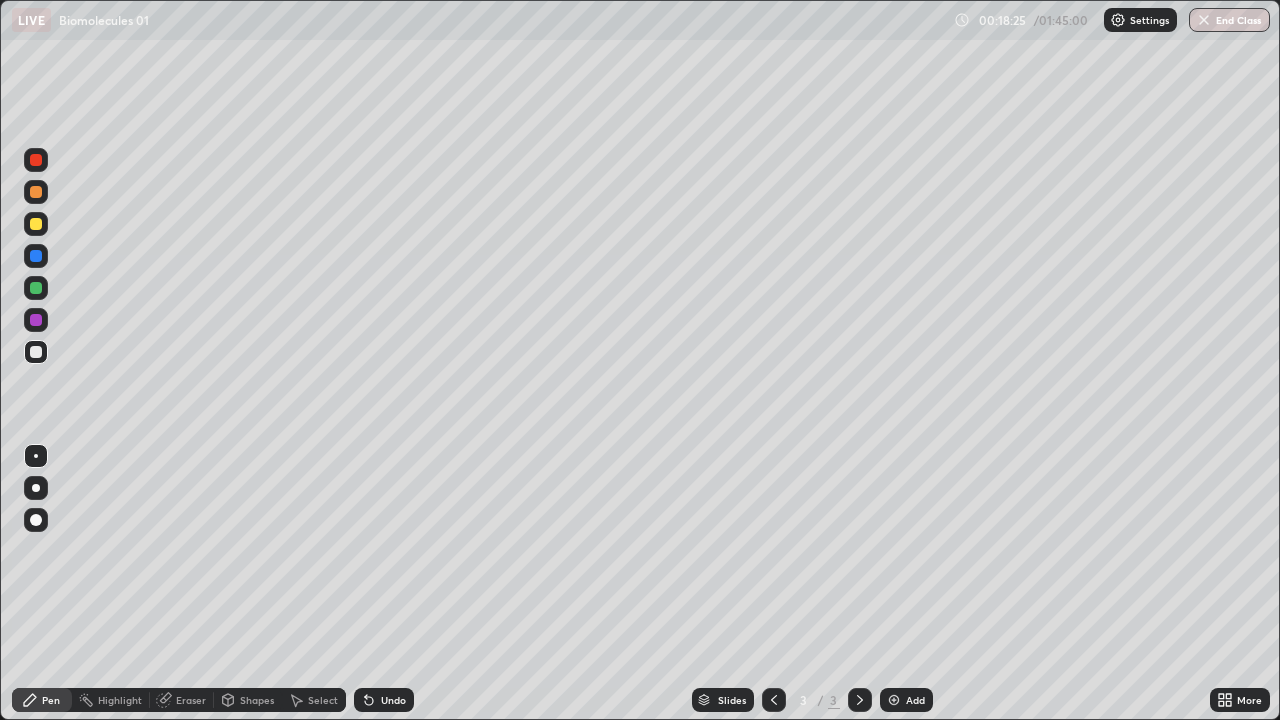 click on "Add" at bounding box center [915, 700] 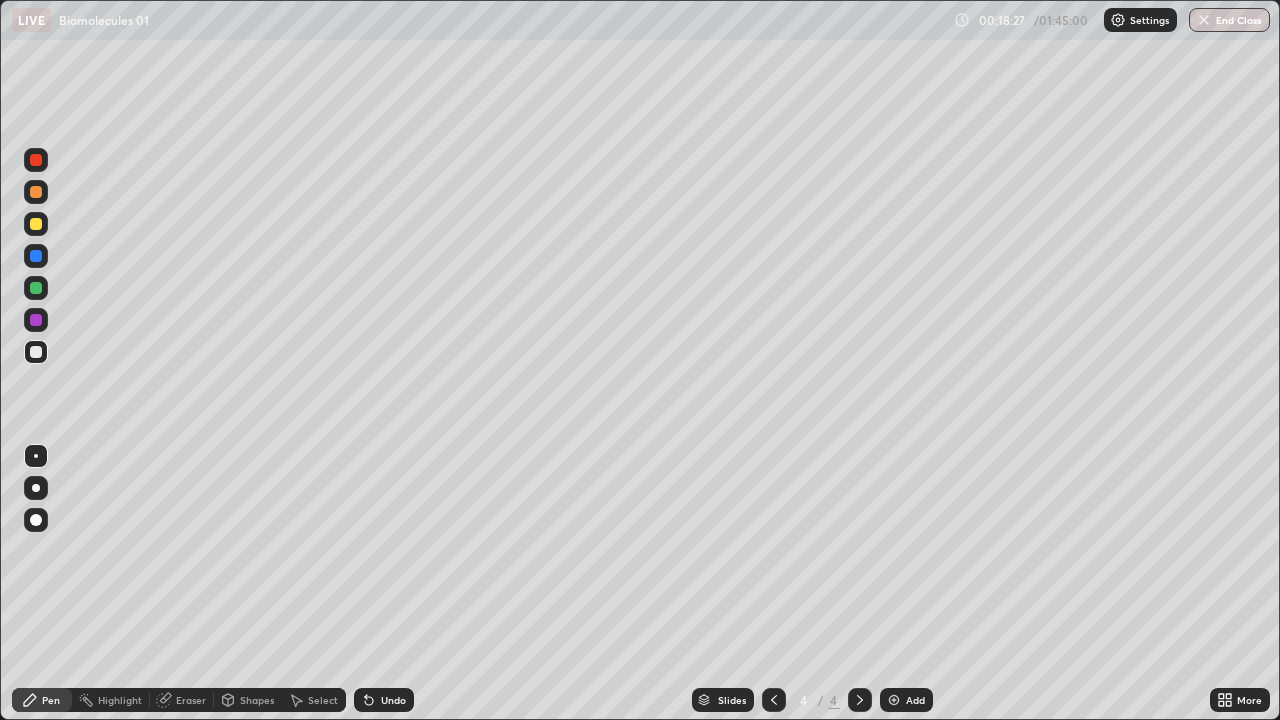 click at bounding box center [36, 352] 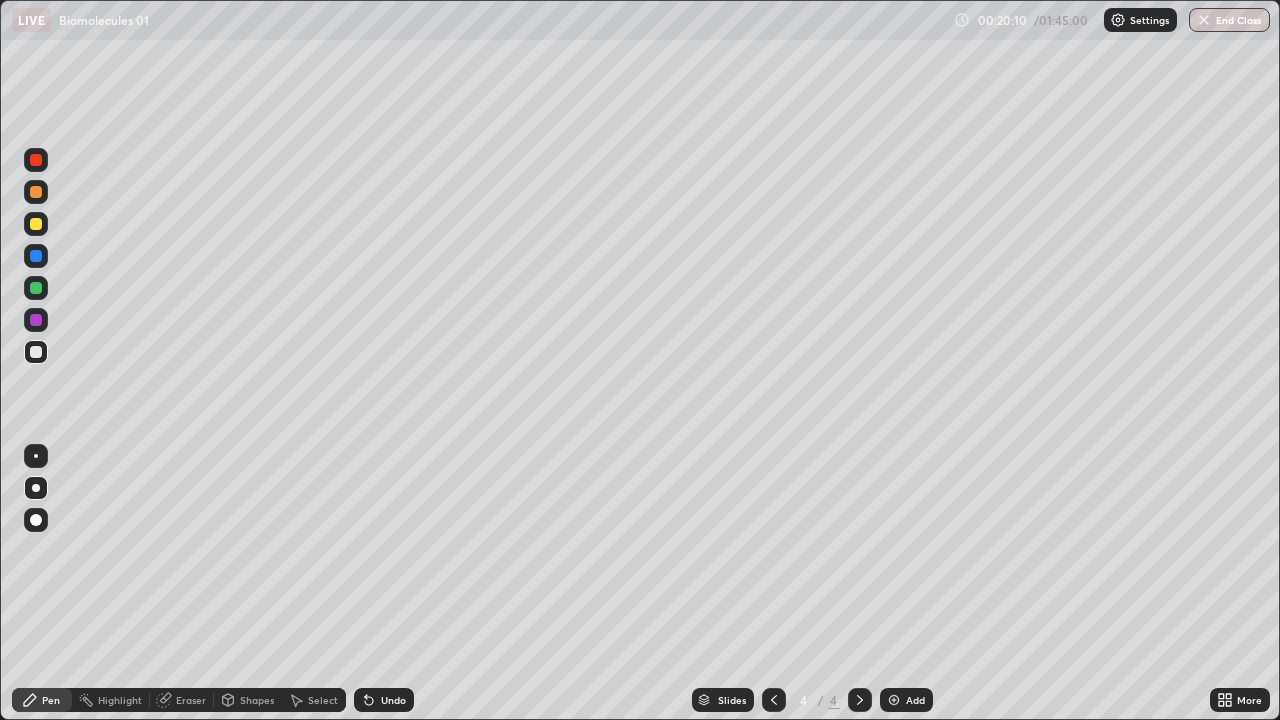 click at bounding box center [36, 352] 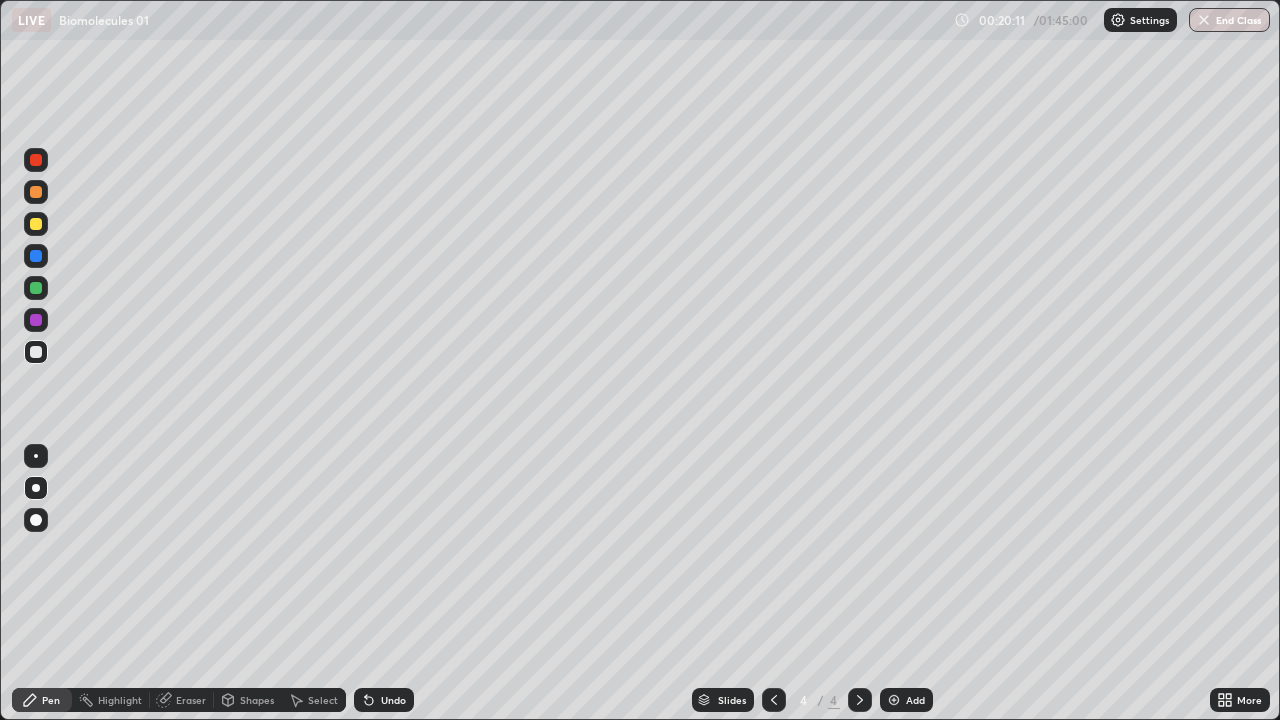 click at bounding box center [36, 288] 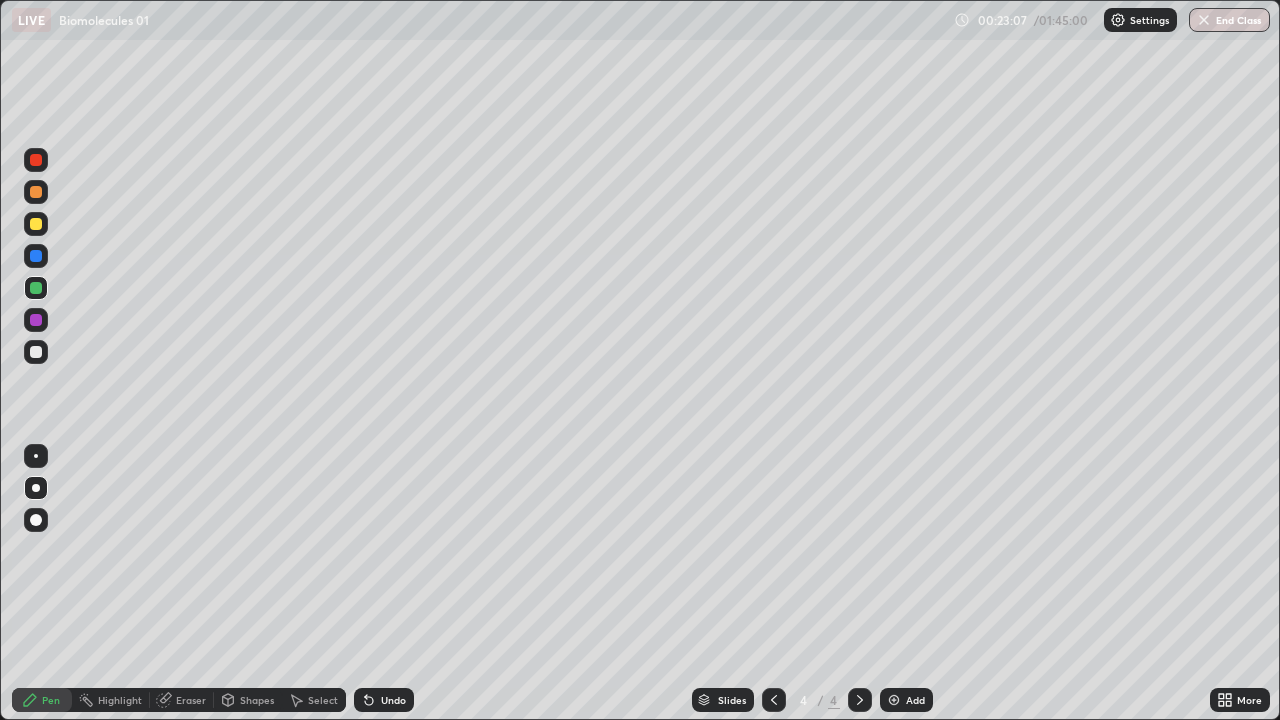 click at bounding box center (36, 320) 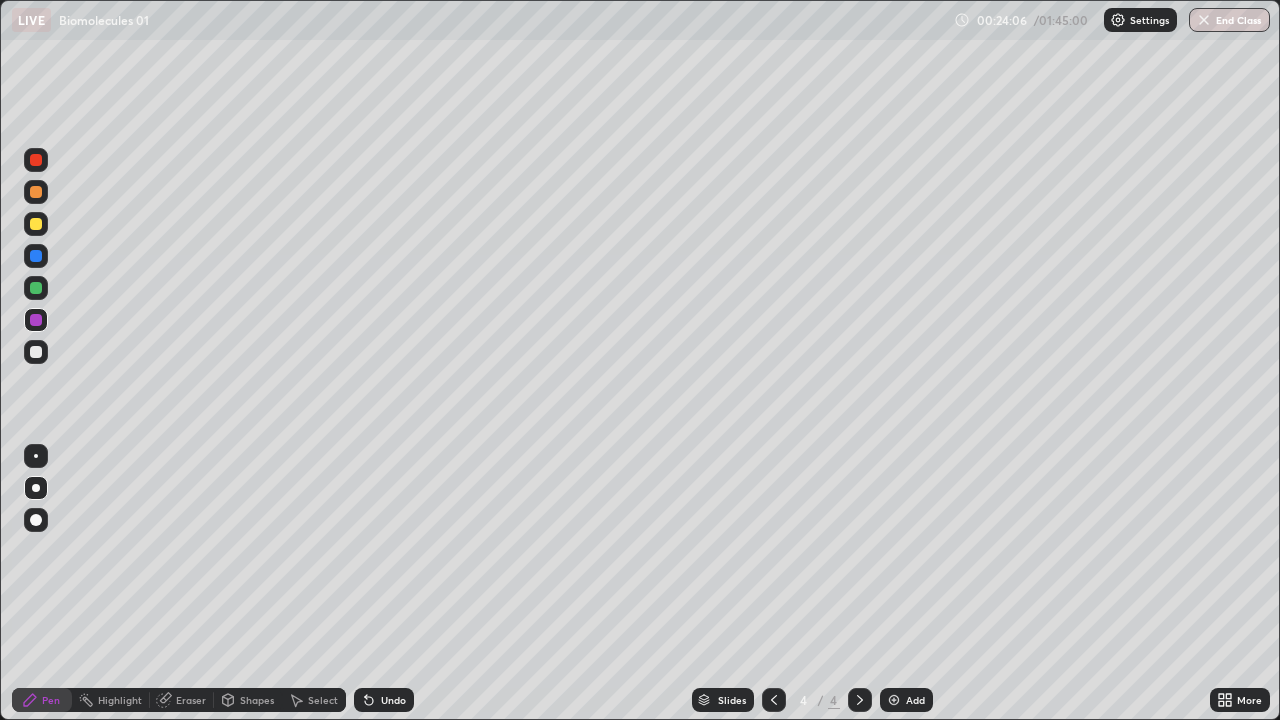 click at bounding box center [36, 320] 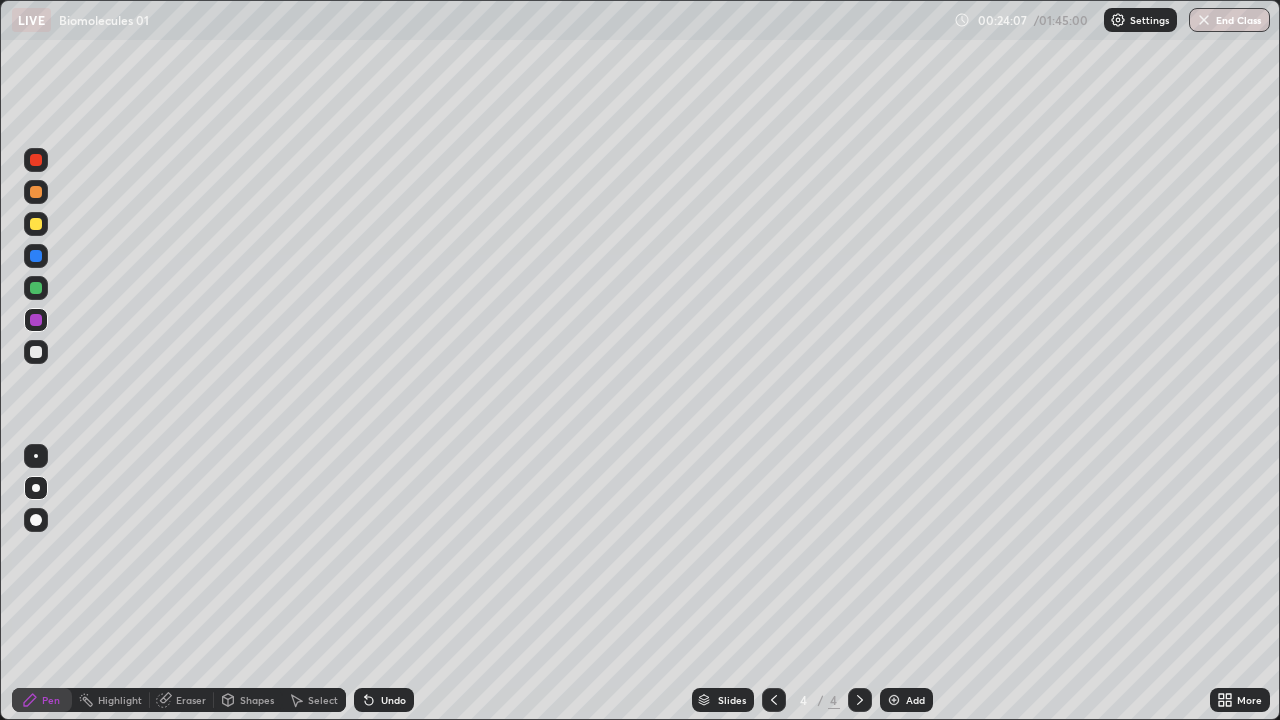 click at bounding box center (36, 352) 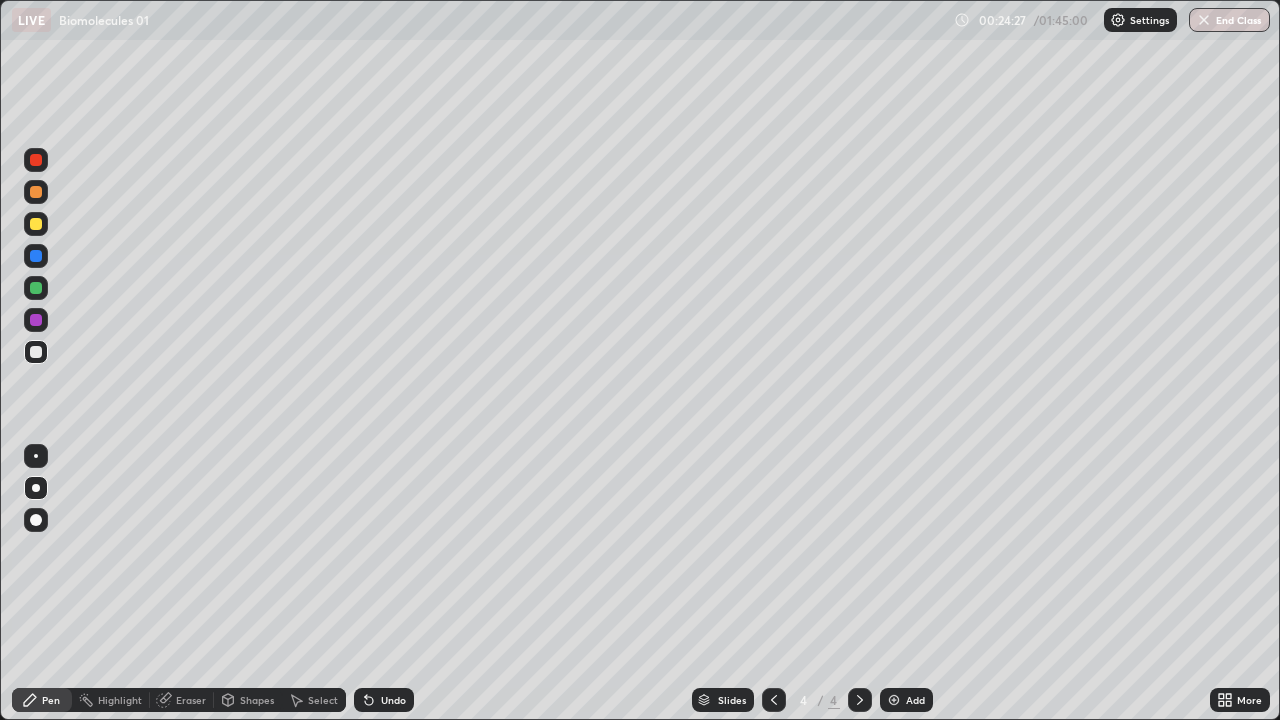 click at bounding box center (36, 256) 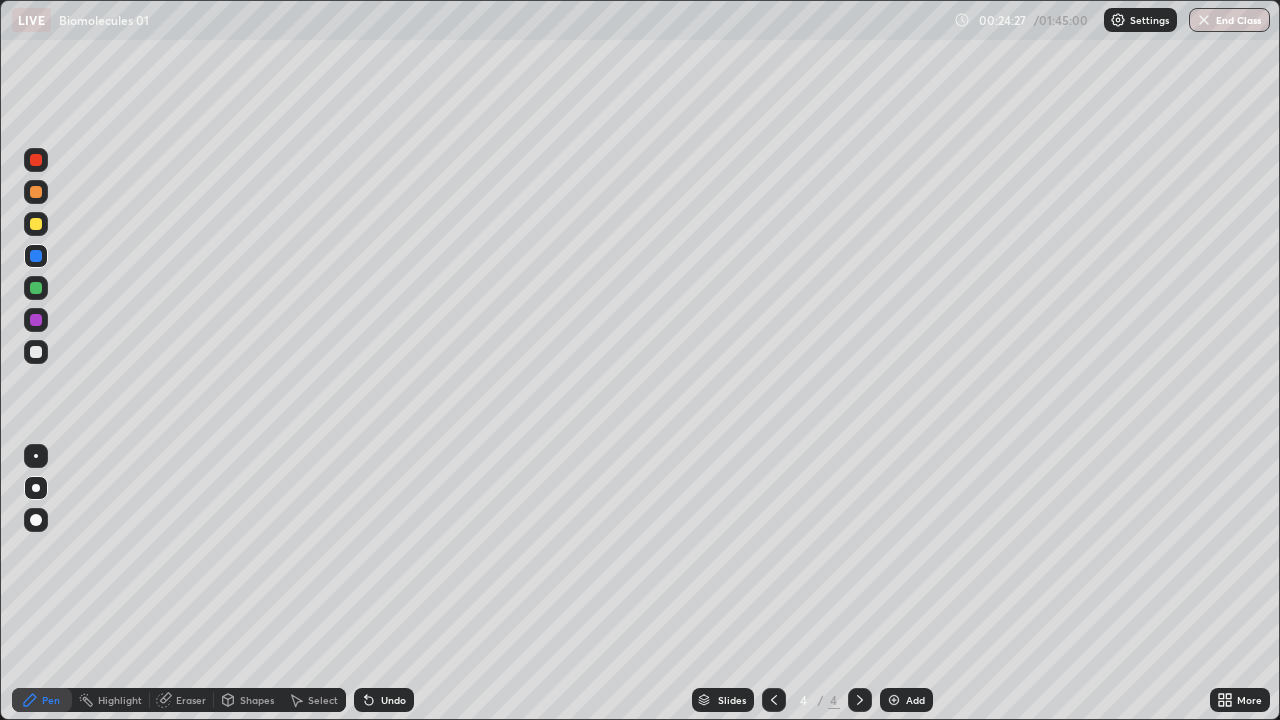 click at bounding box center (36, 352) 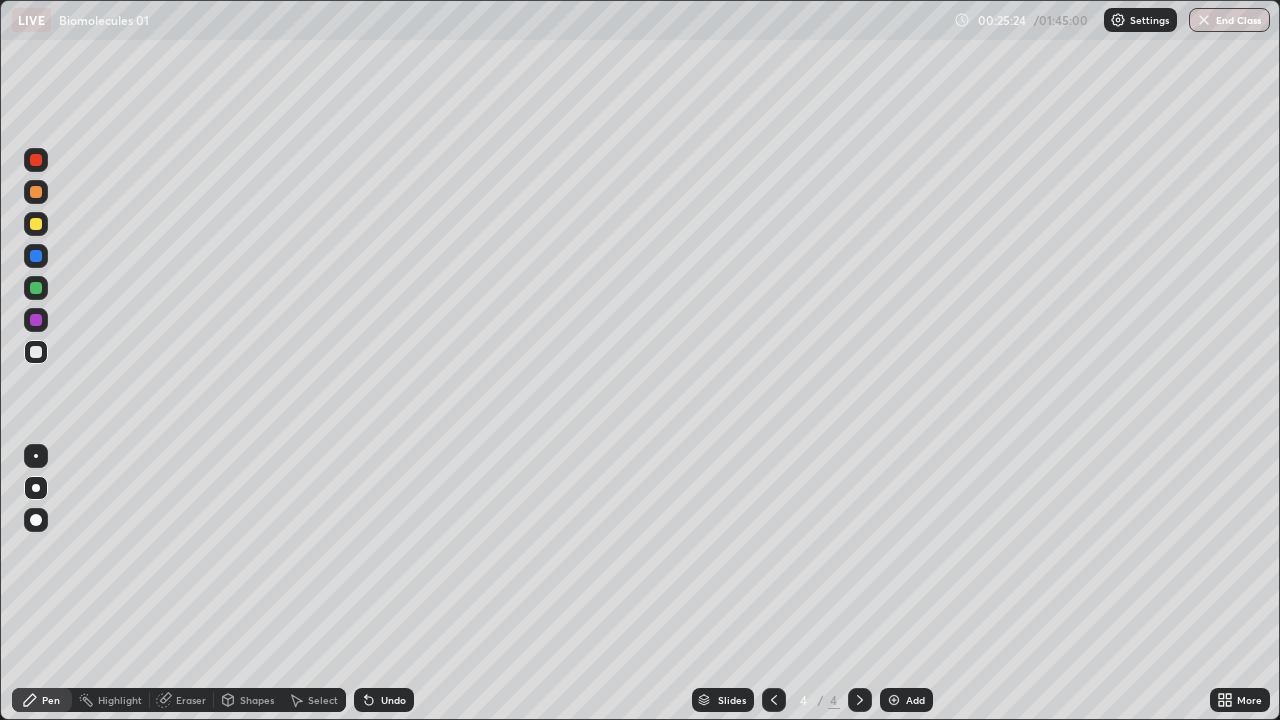 click at bounding box center (36, 288) 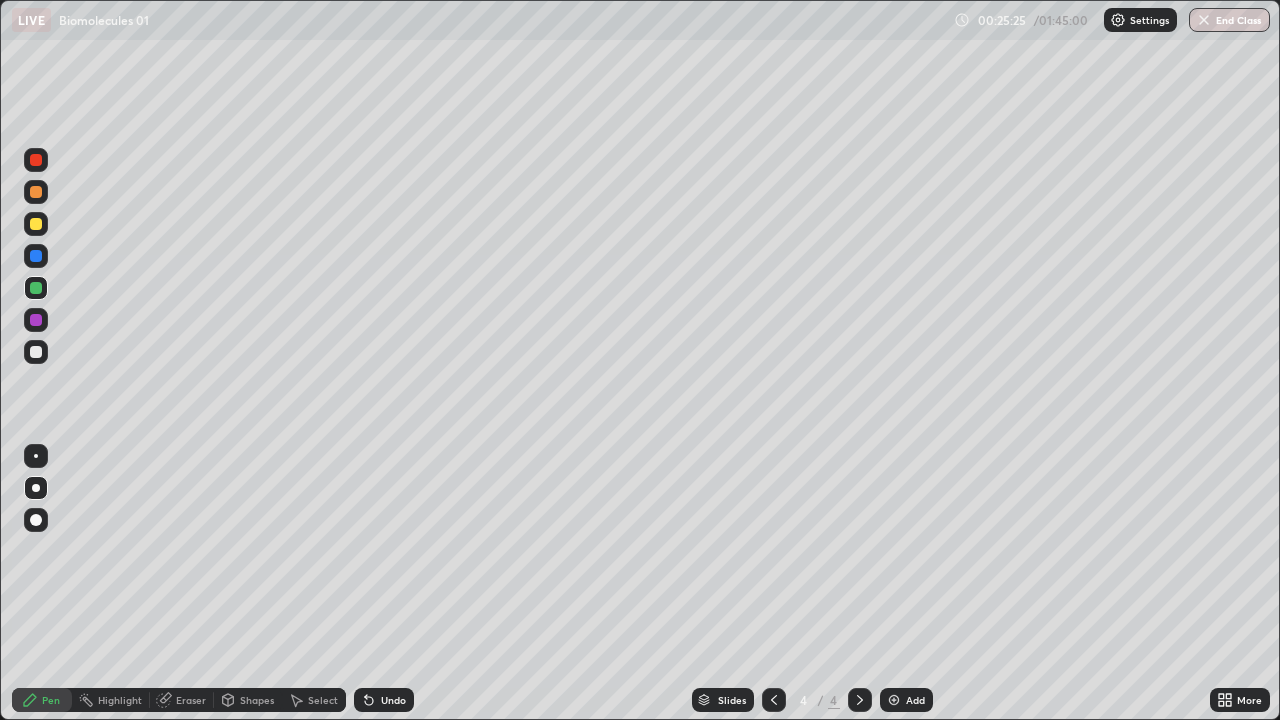 click at bounding box center [36, 256] 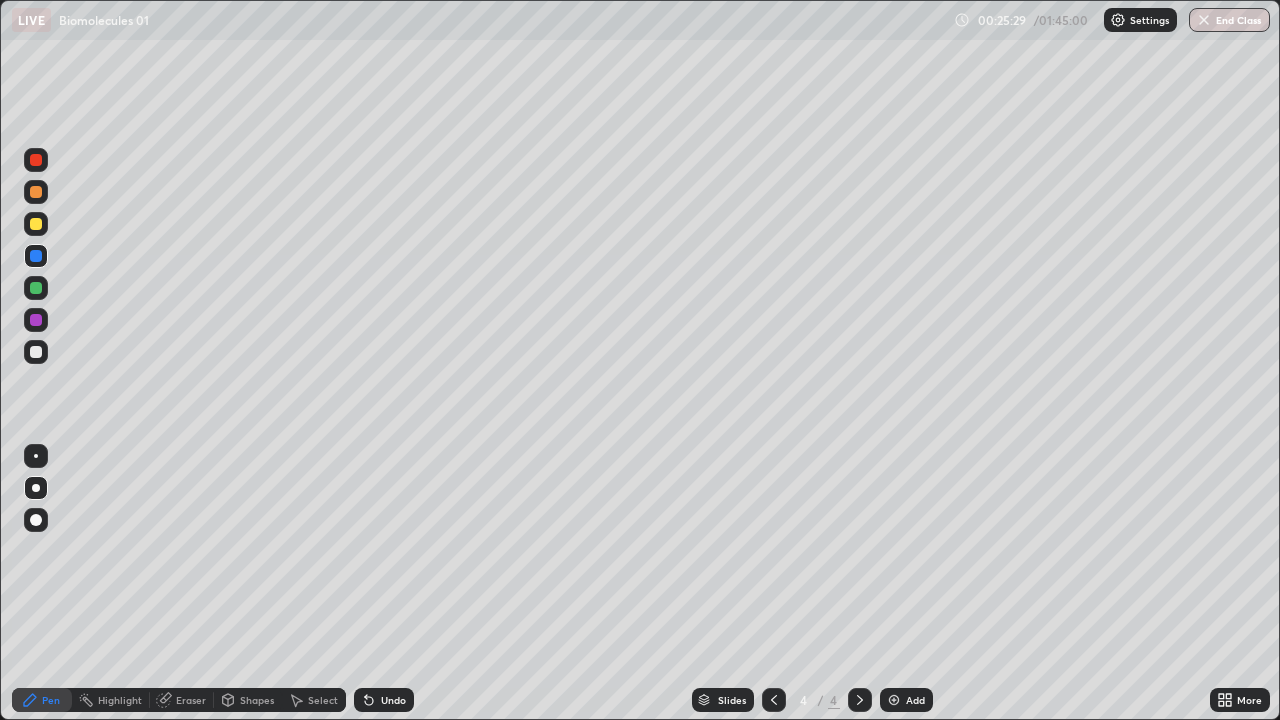 click at bounding box center (36, 224) 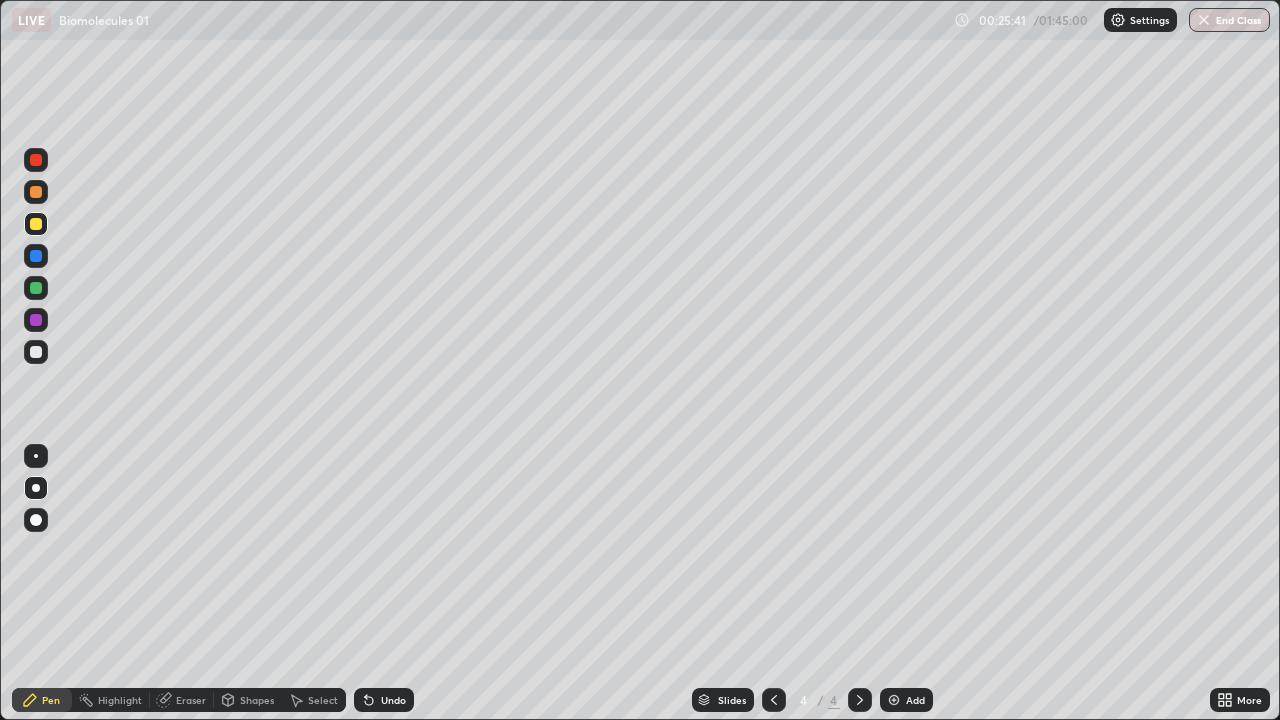 click at bounding box center [36, 192] 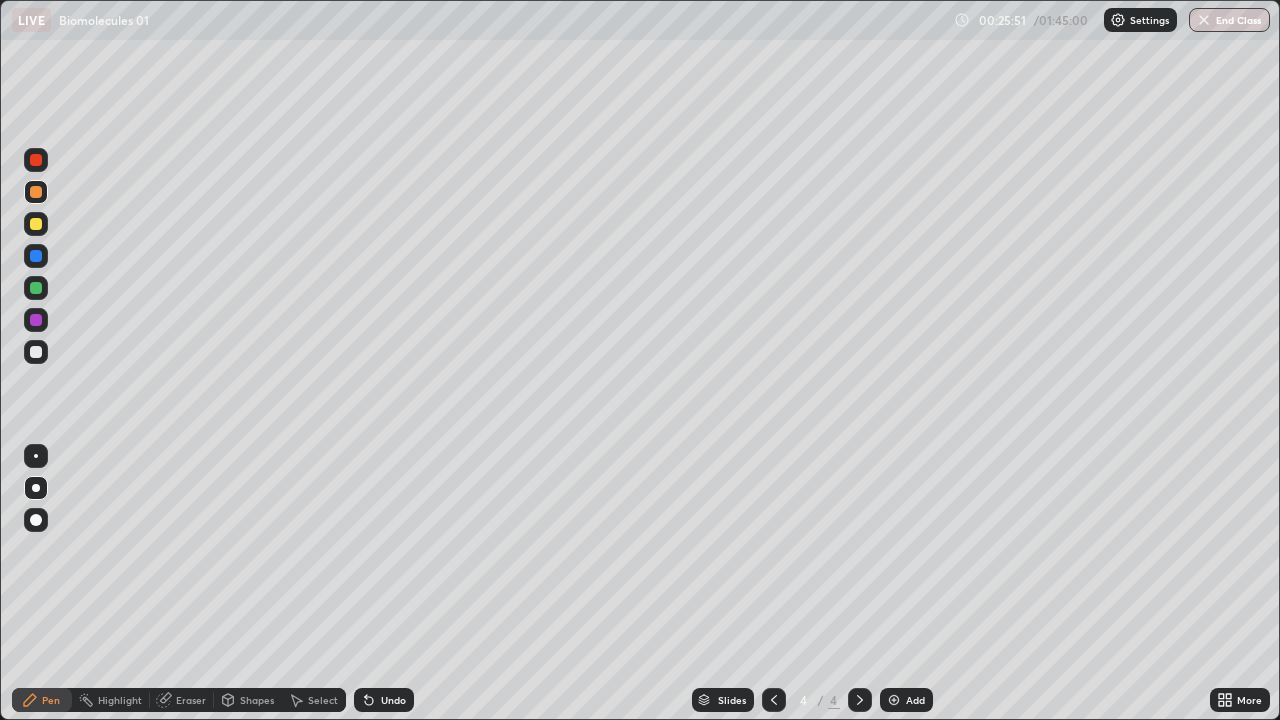 click at bounding box center (36, 288) 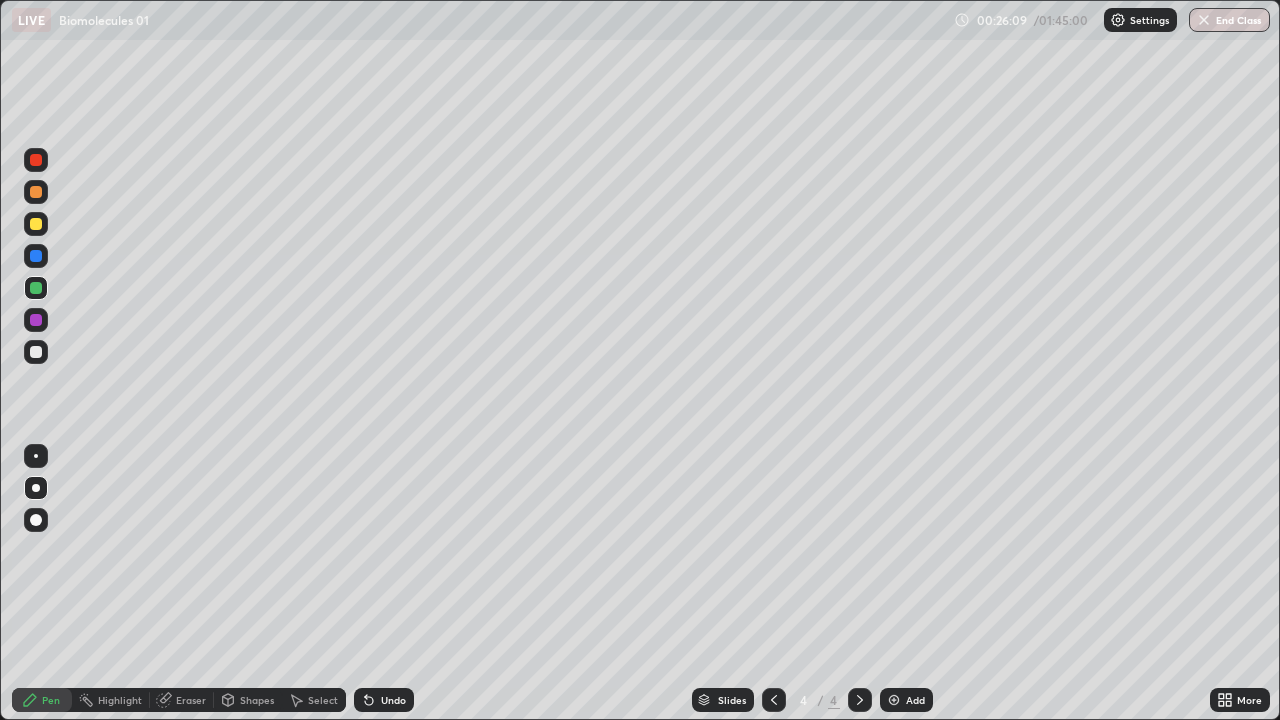 click on "Setting up your live class" at bounding box center (640, 360) 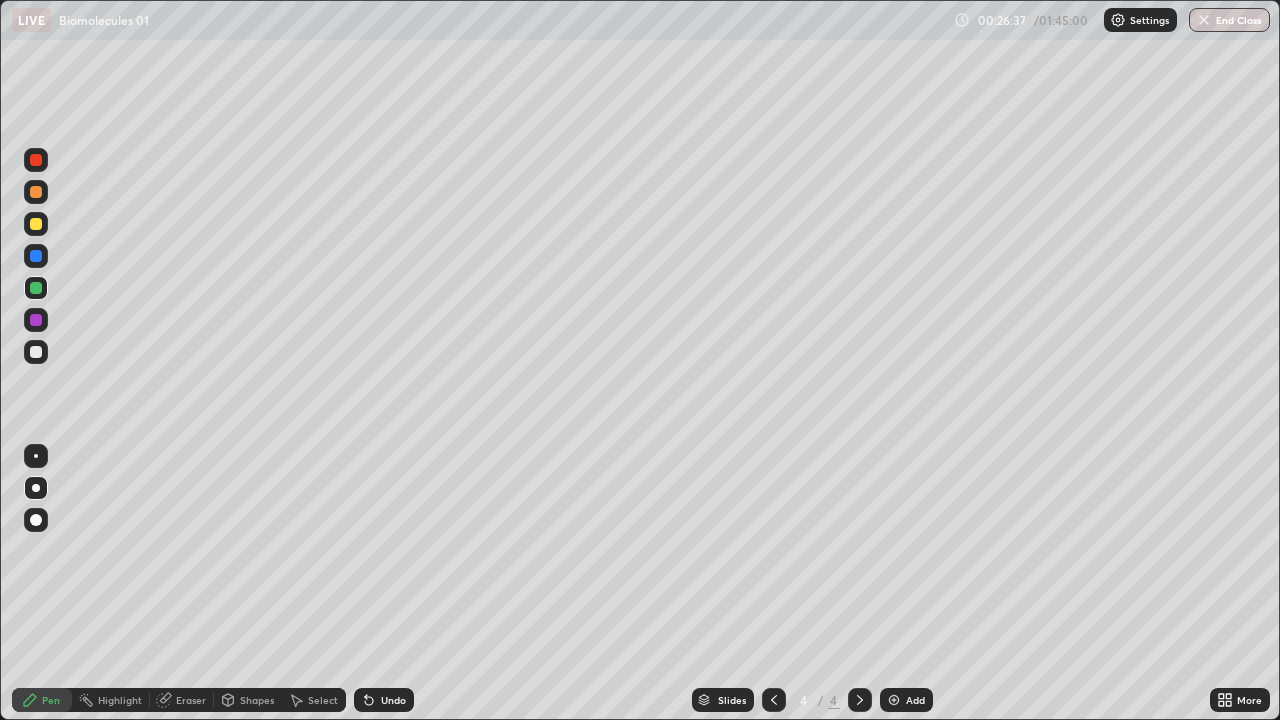 click at bounding box center (36, 192) 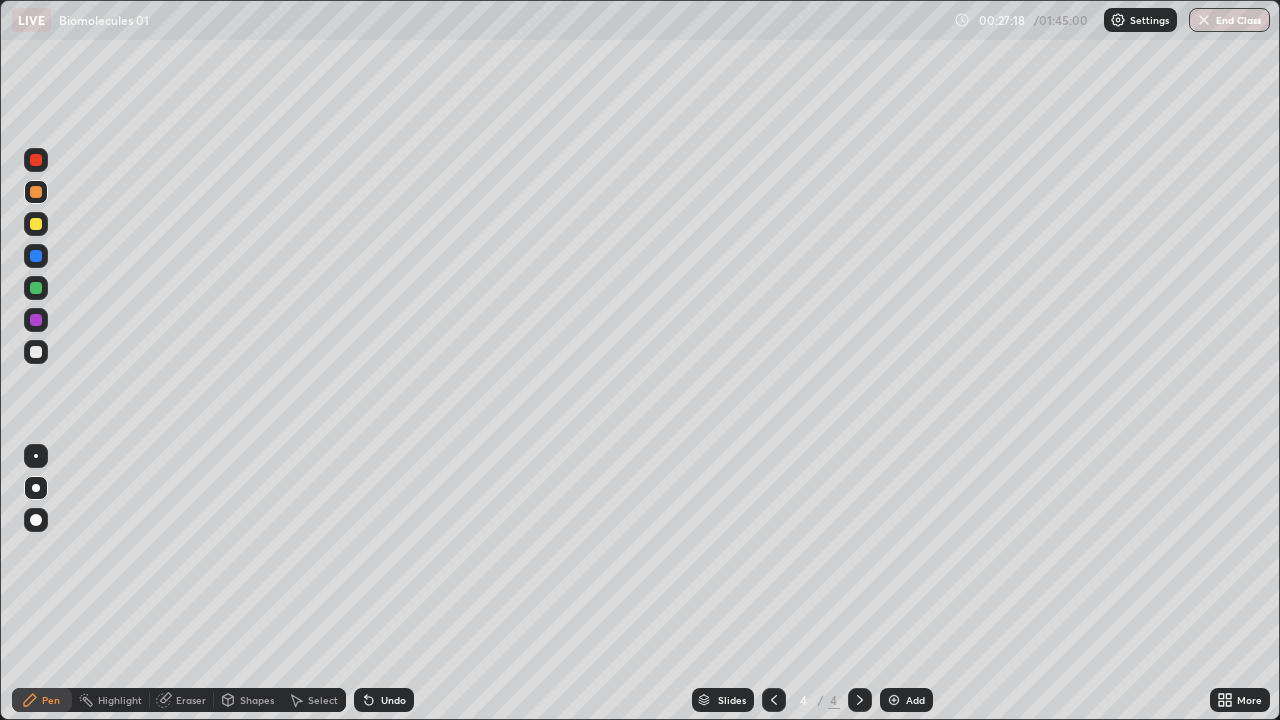 click on "Eraser" at bounding box center [191, 700] 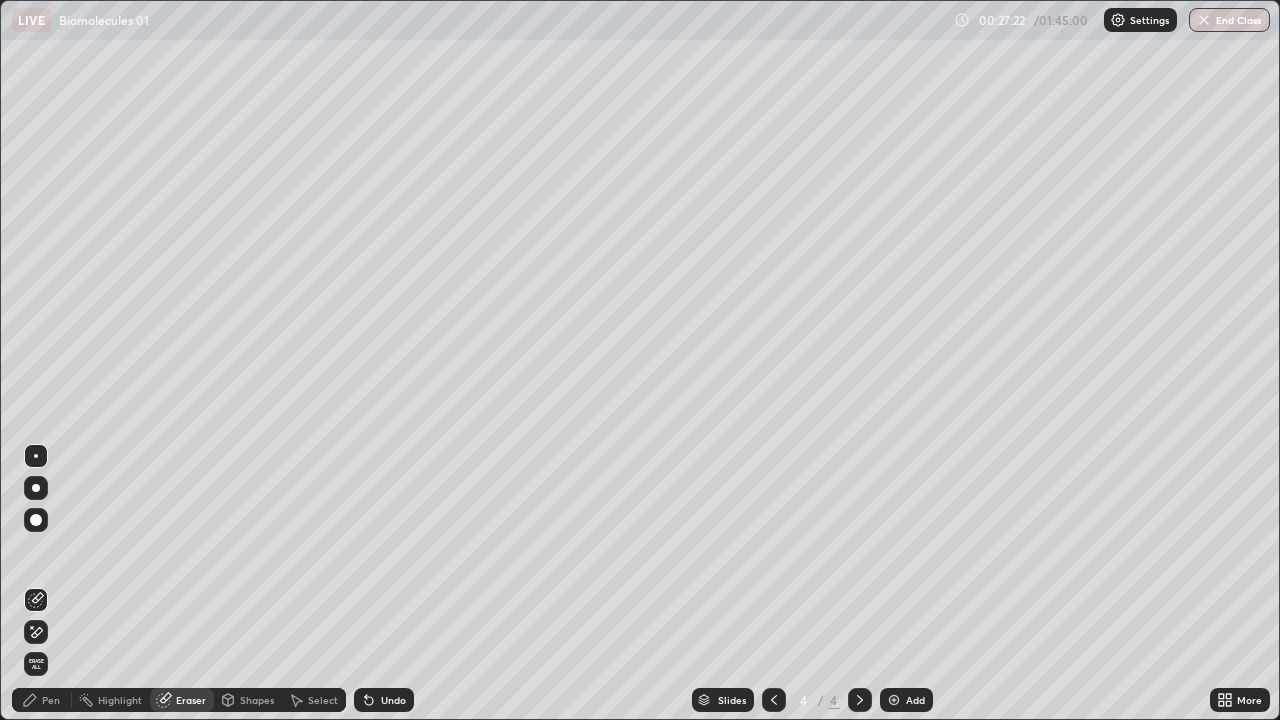 click on "Pen" at bounding box center (51, 700) 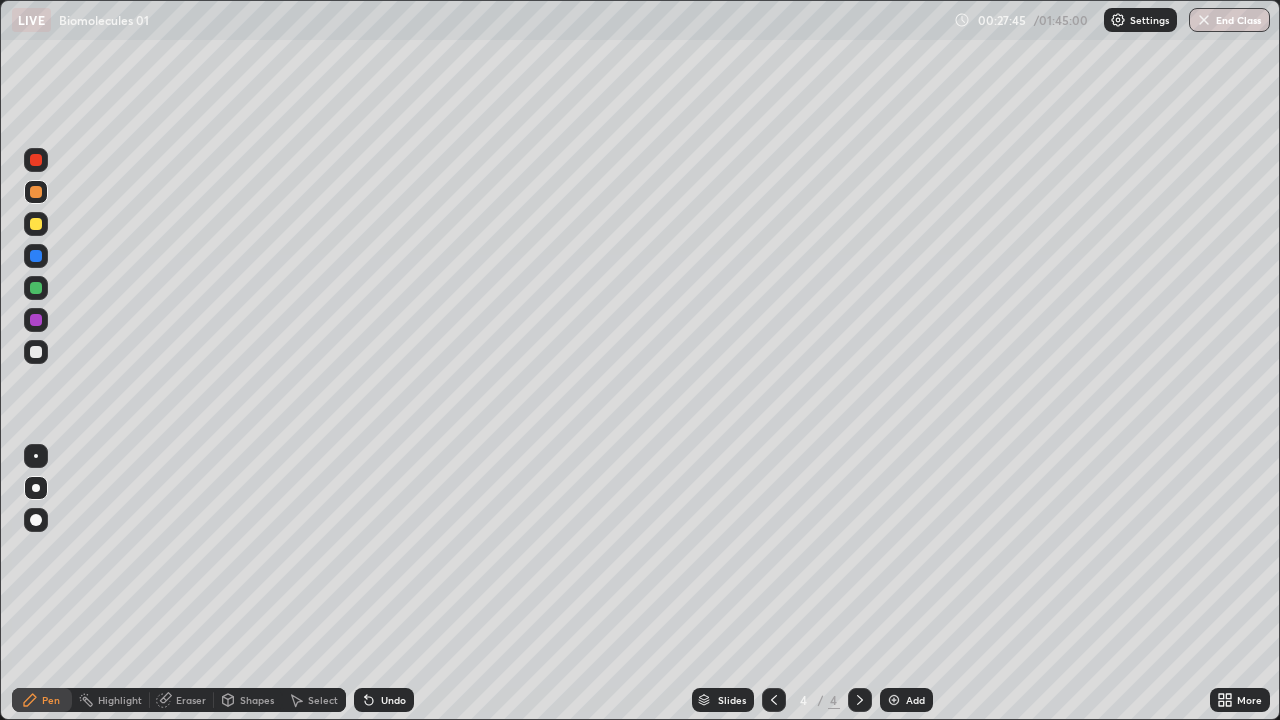 click at bounding box center [36, 456] 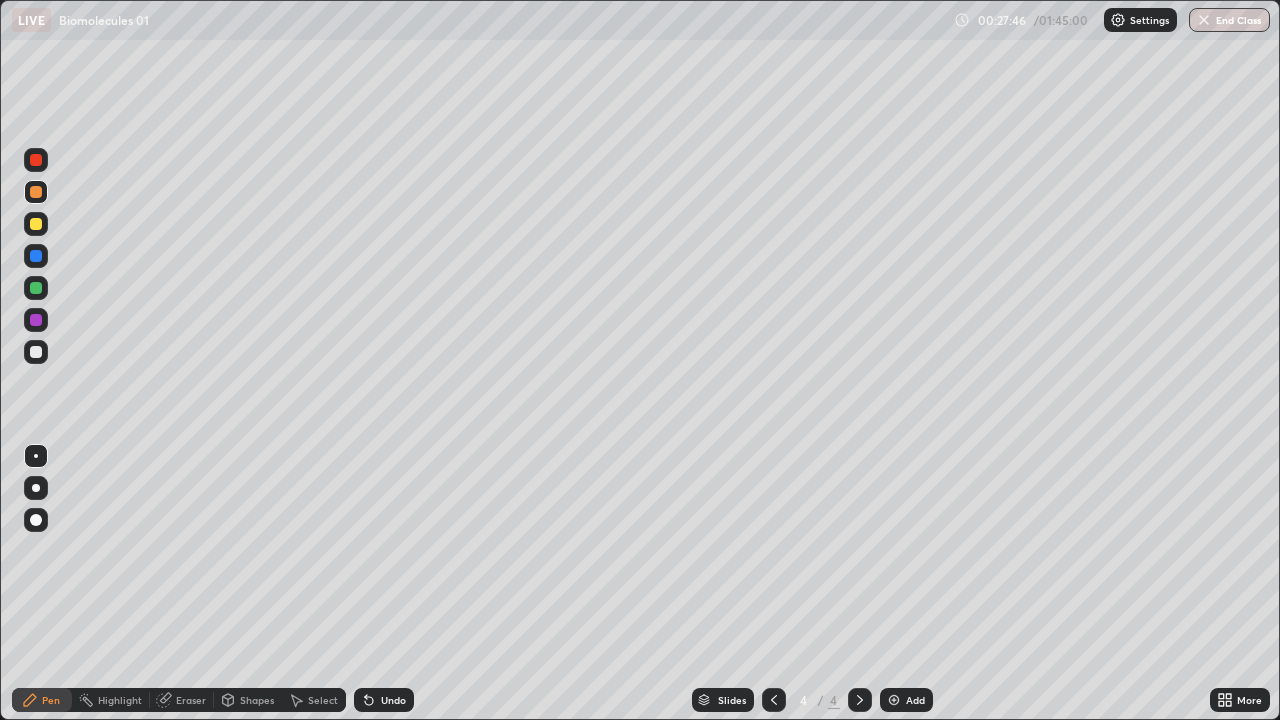 click at bounding box center [36, 352] 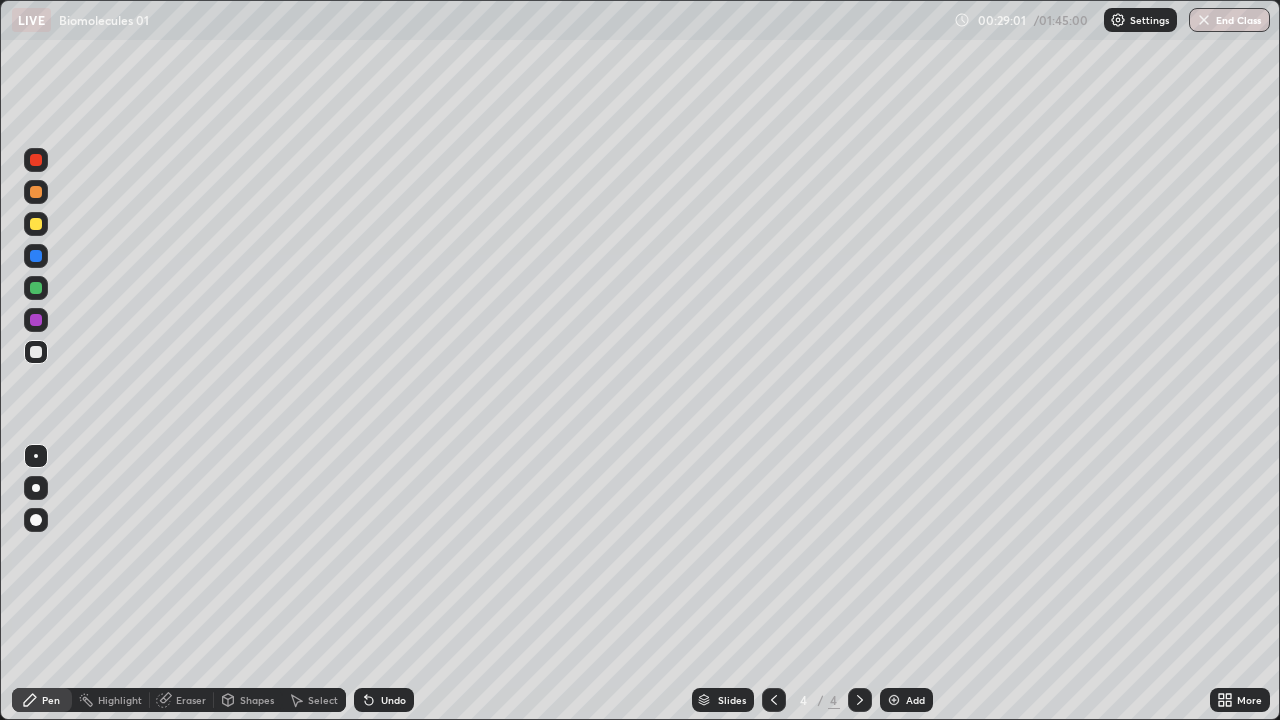click at bounding box center (36, 160) 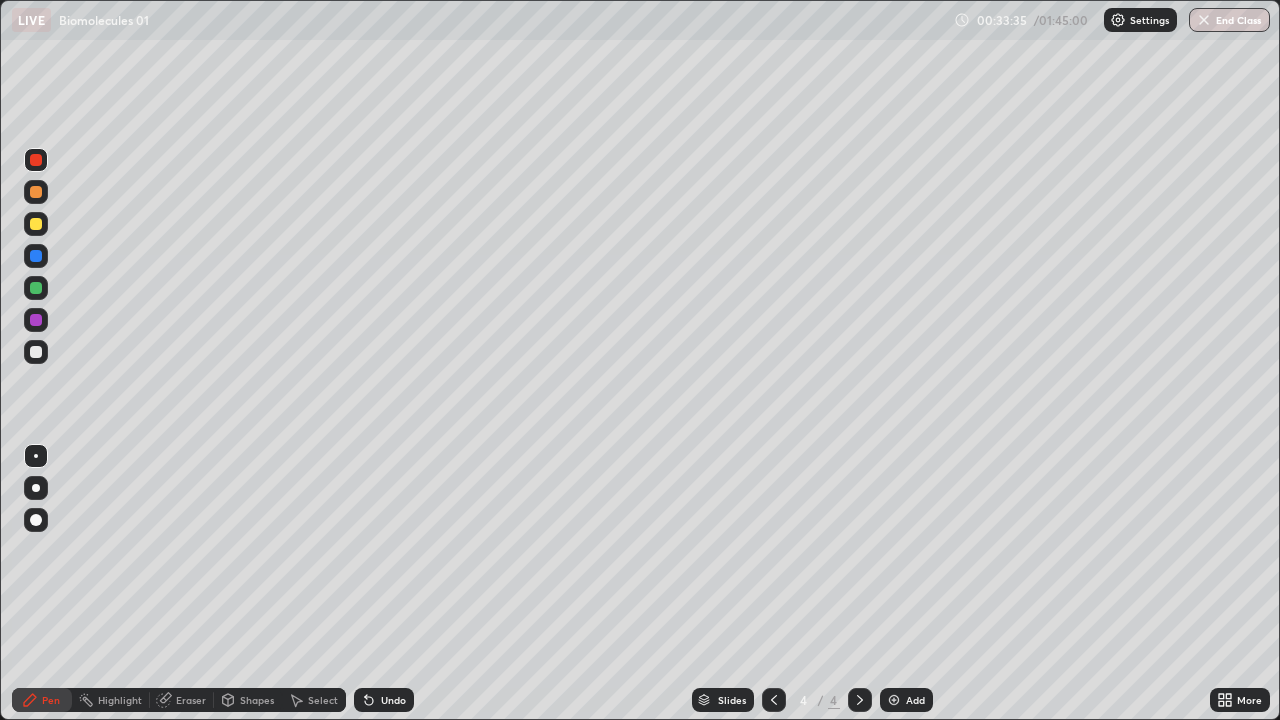 click at bounding box center (894, 700) 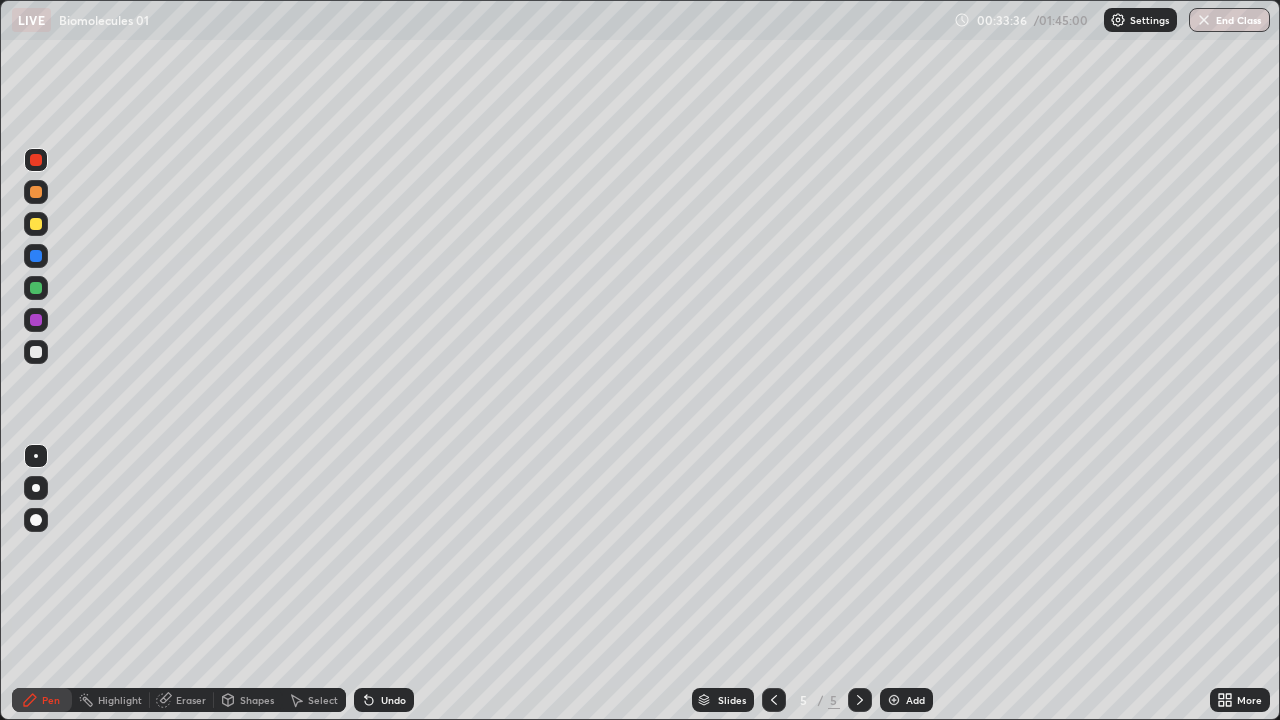 click at bounding box center [36, 352] 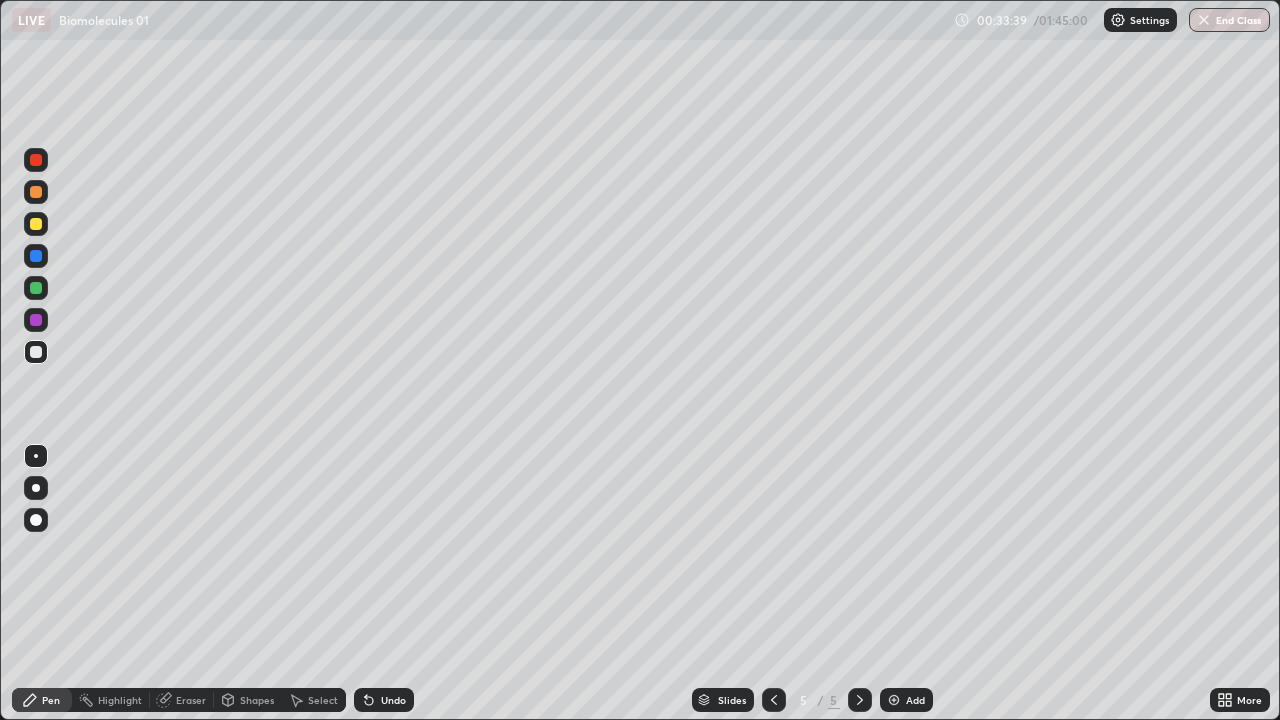 click at bounding box center (36, 488) 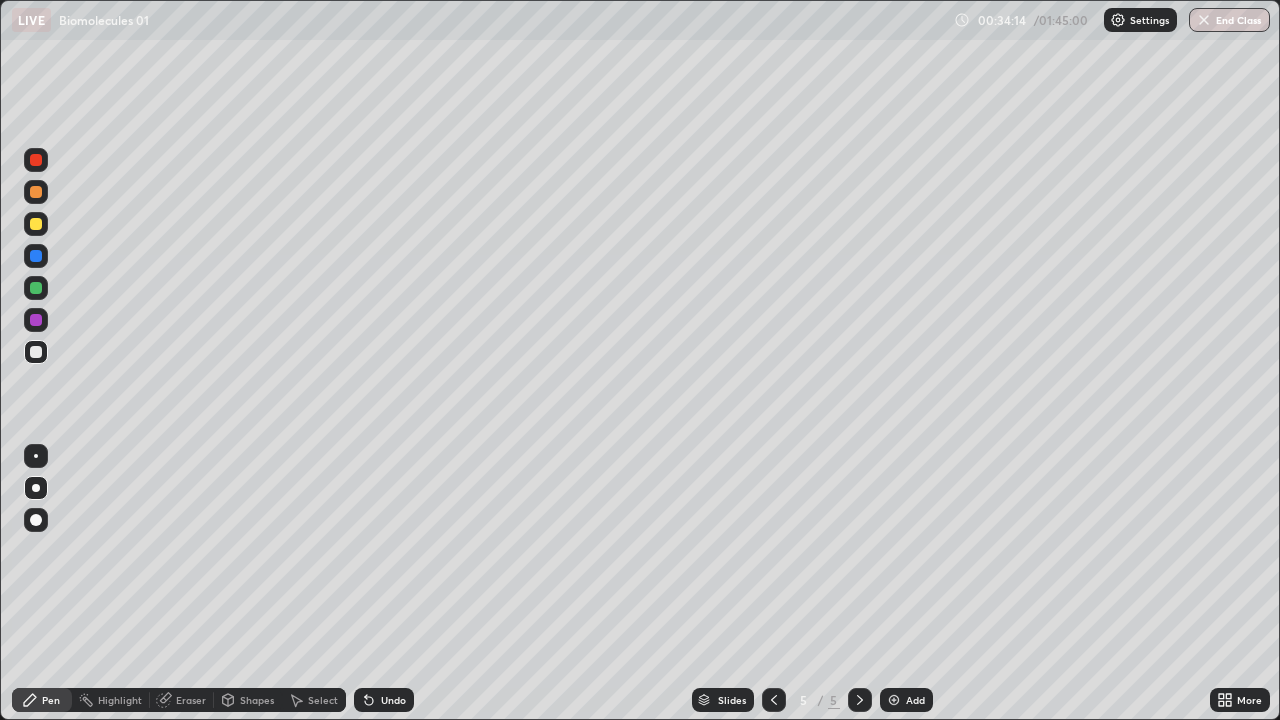 click on "Undo" at bounding box center (393, 700) 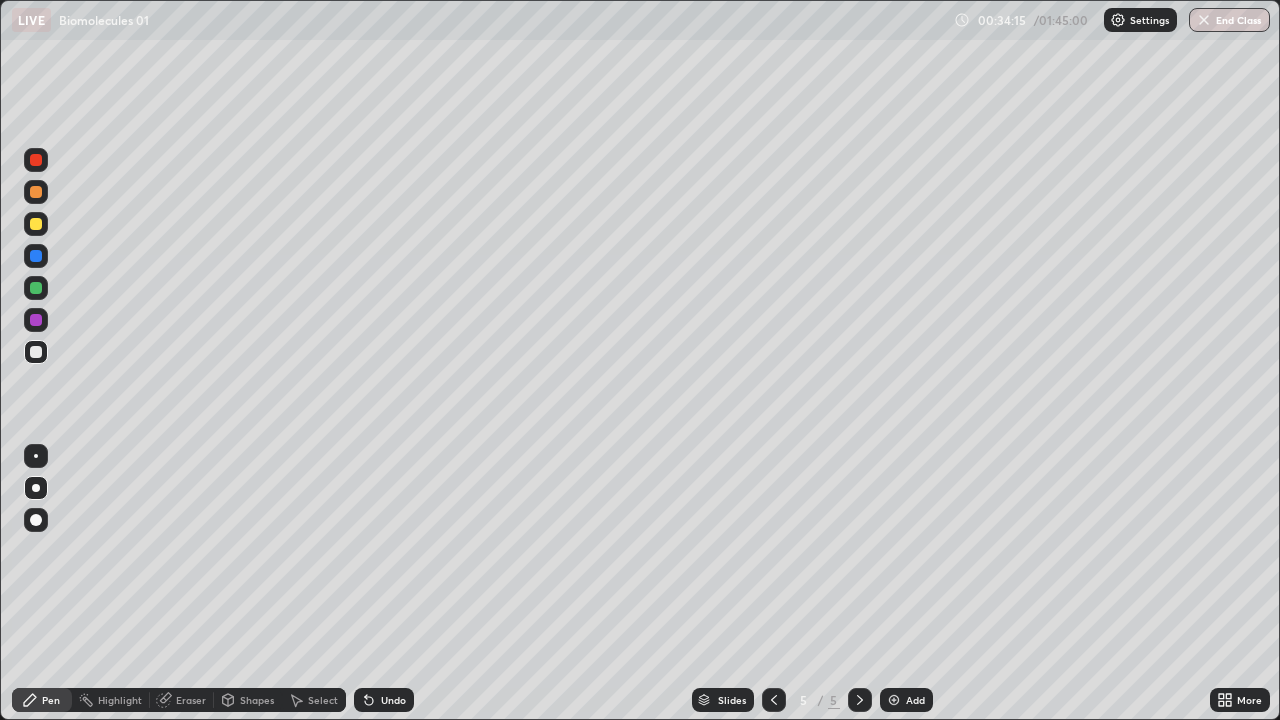 click on "Undo" at bounding box center (384, 700) 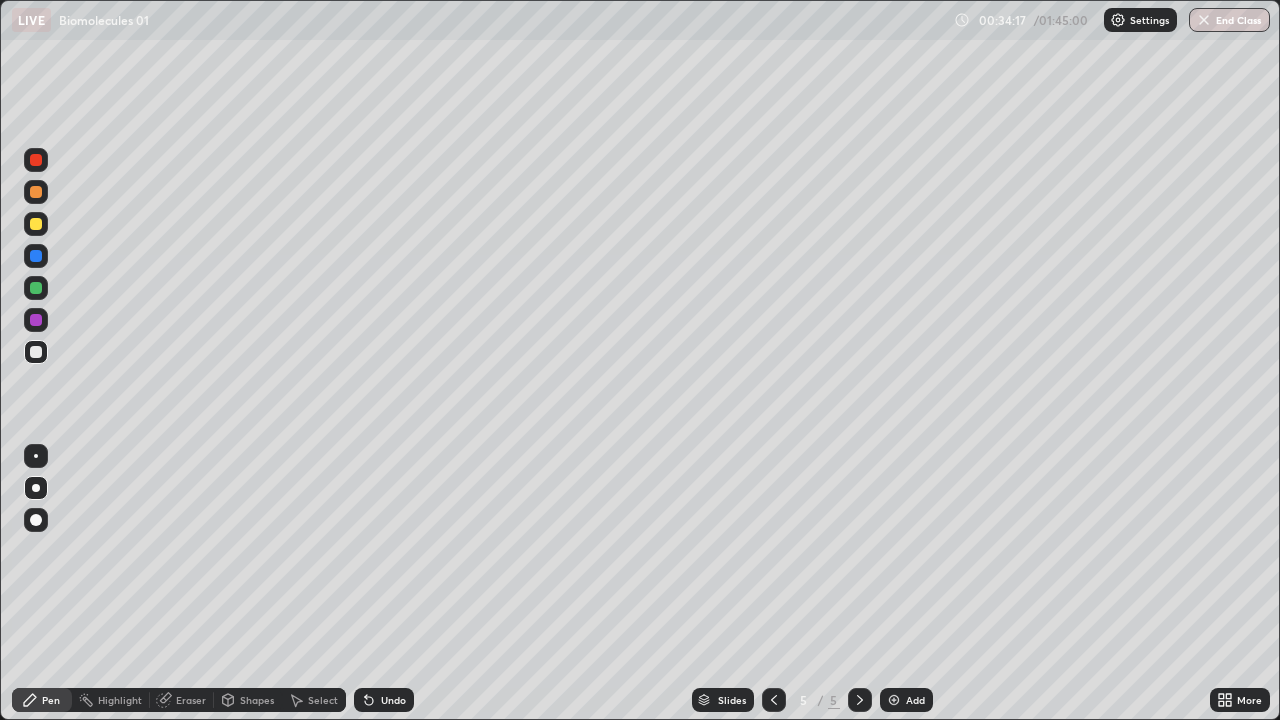 click at bounding box center [36, 224] 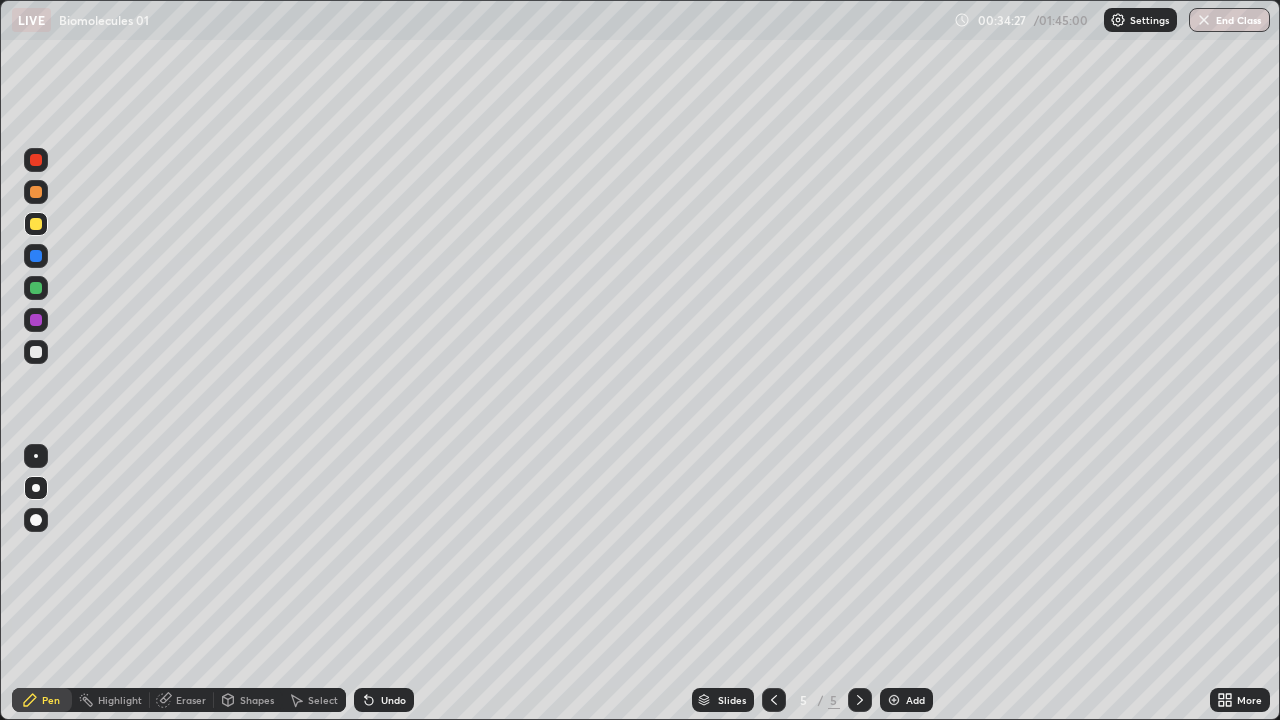 click at bounding box center (36, 224) 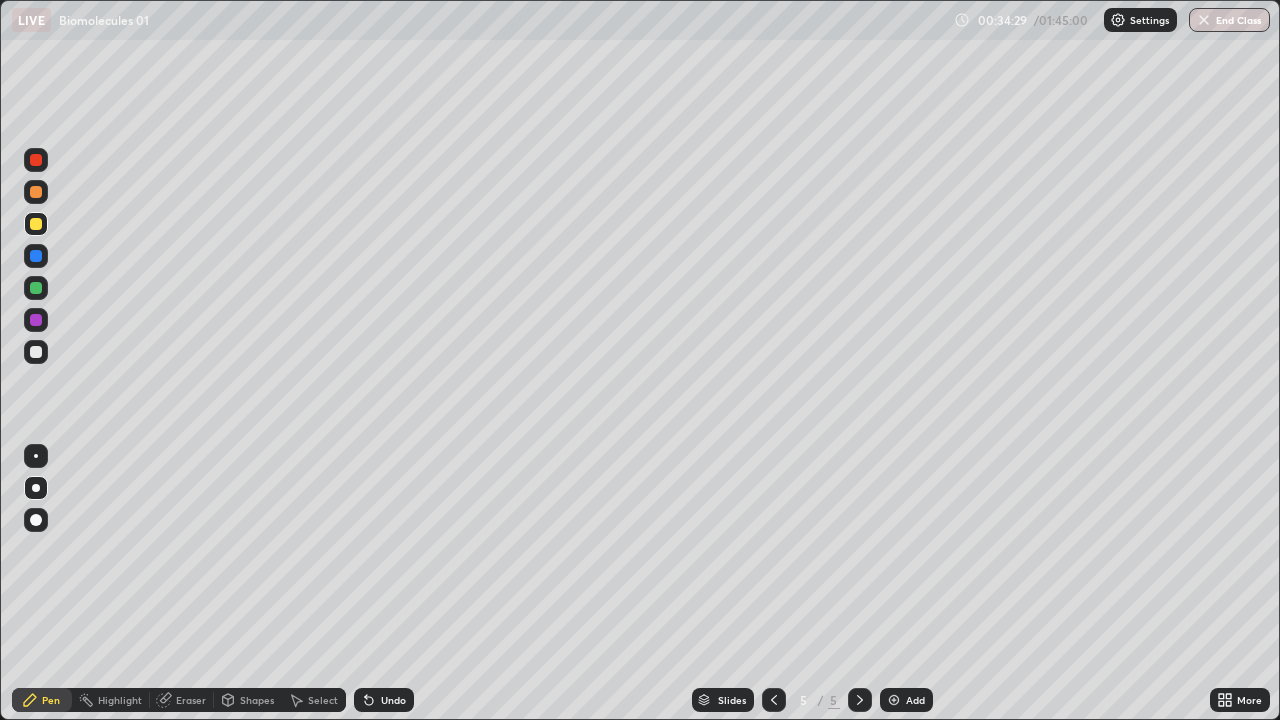 click at bounding box center (36, 352) 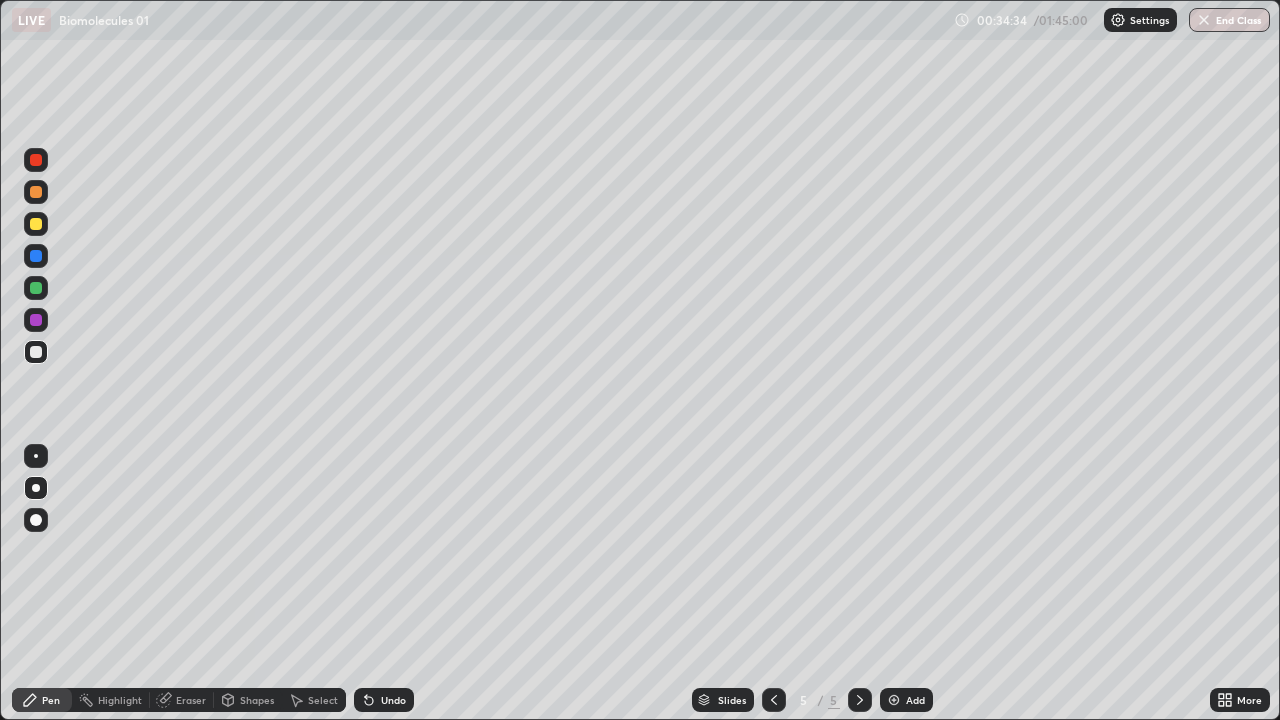 click at bounding box center (36, 224) 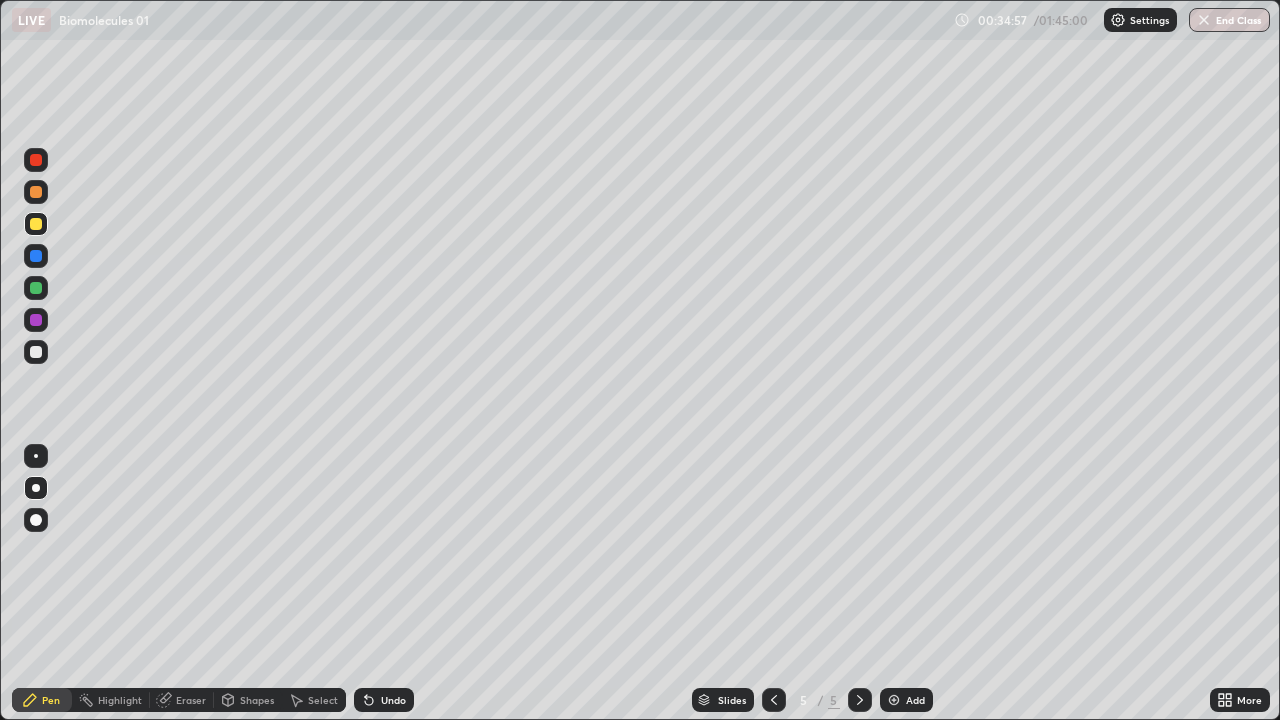 click on "Undo" at bounding box center (384, 700) 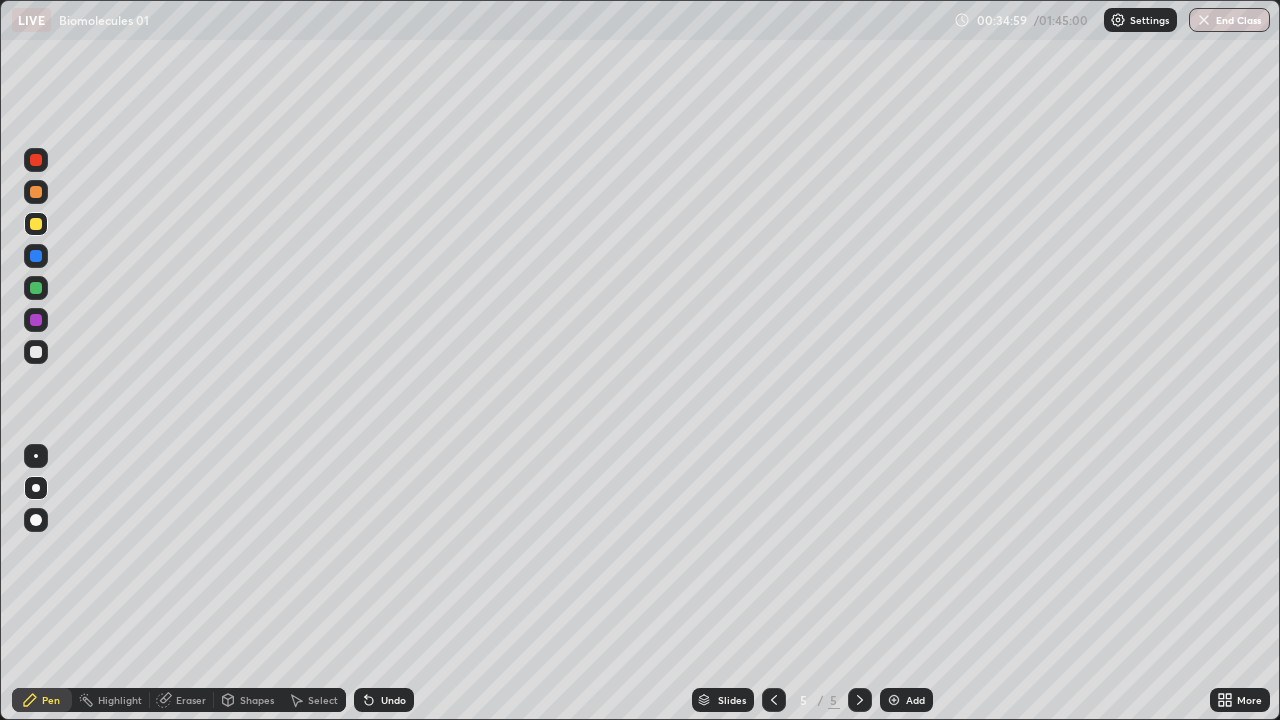 click at bounding box center [36, 256] 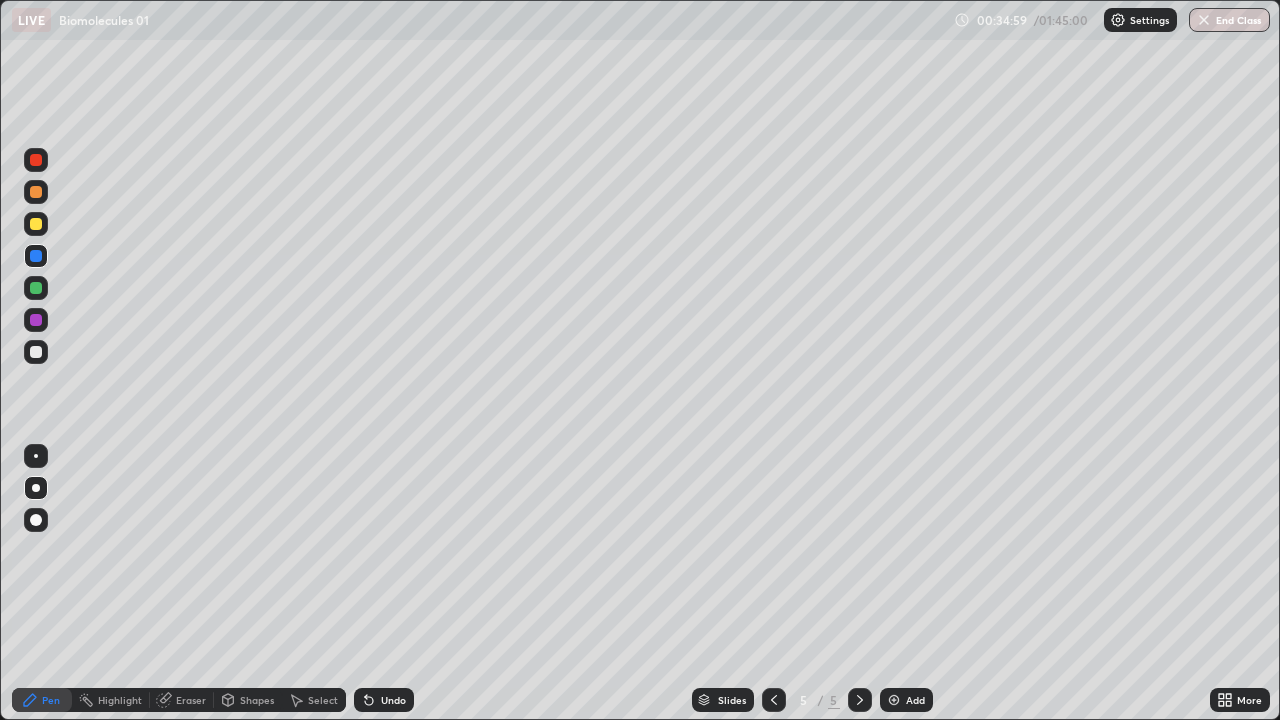 click at bounding box center (36, 288) 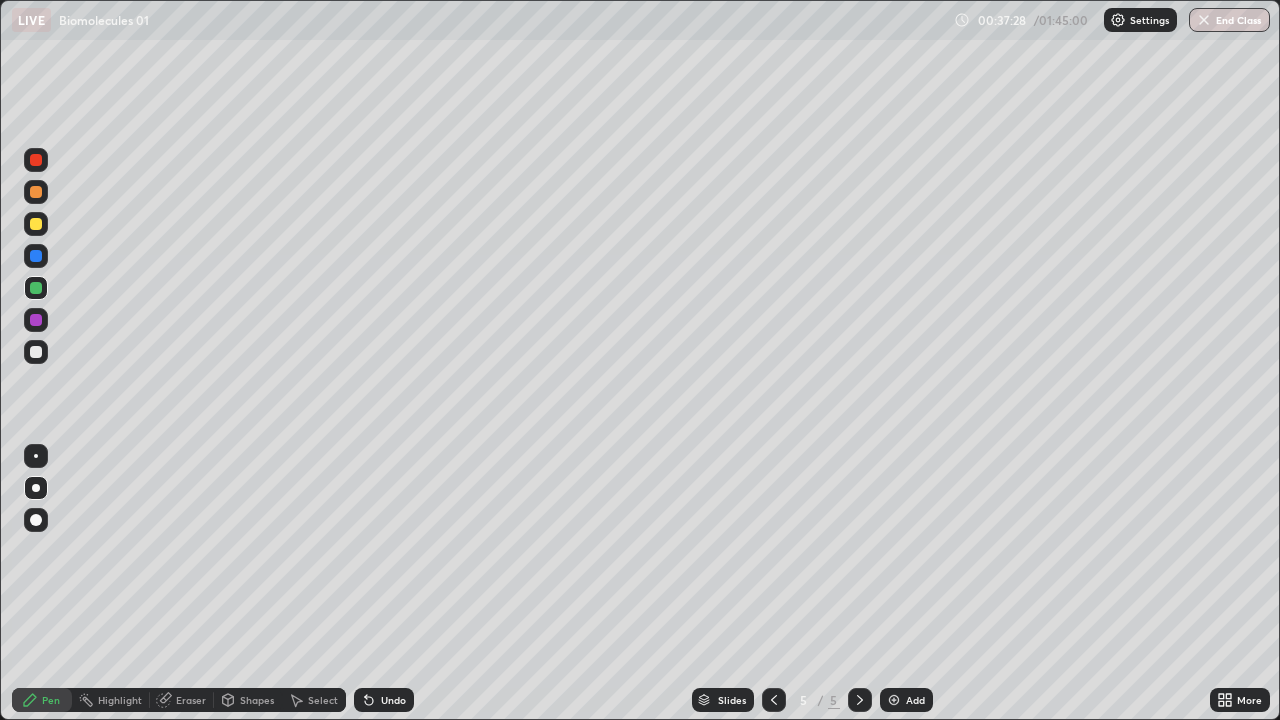 click at bounding box center [36, 224] 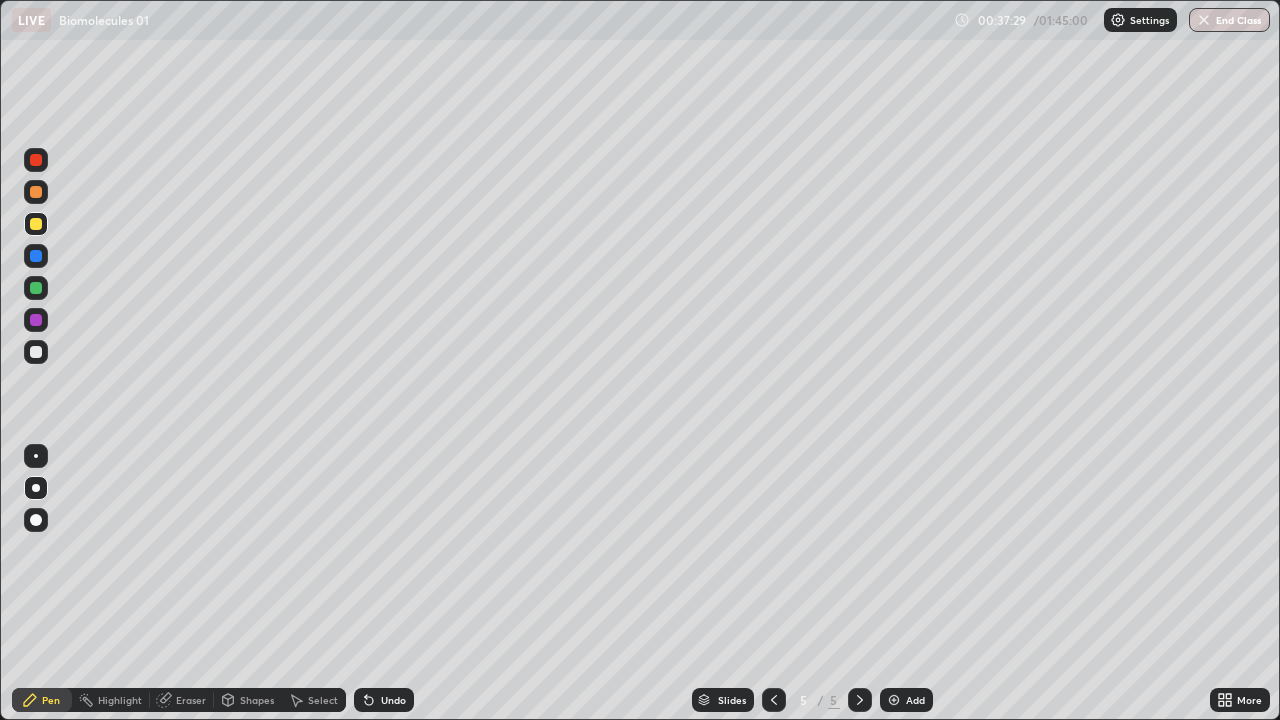 click at bounding box center (36, 192) 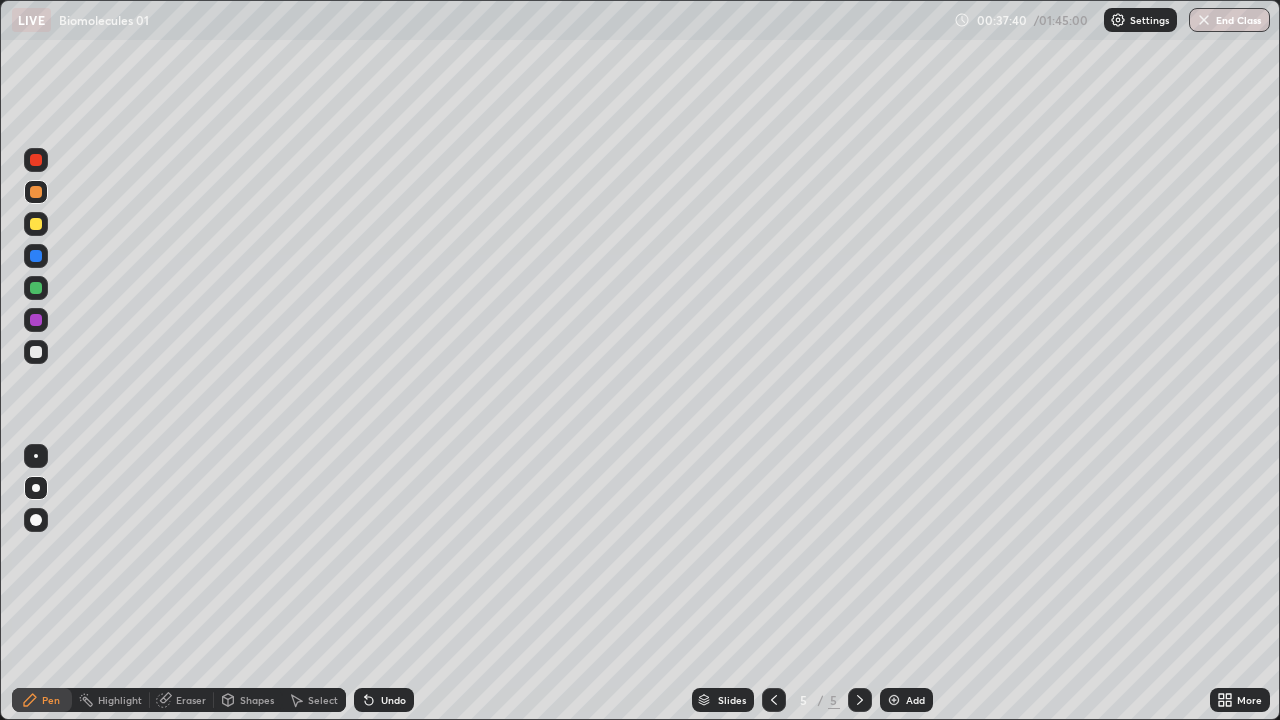 click on "Undo" at bounding box center [384, 700] 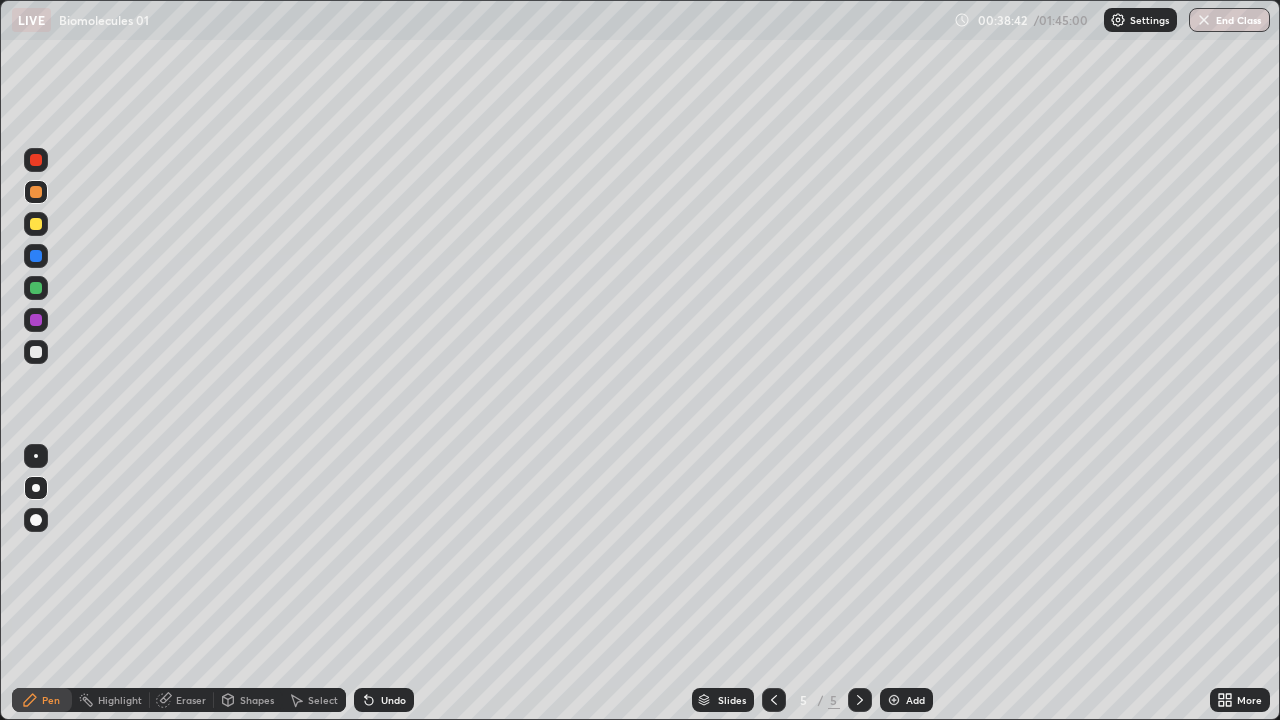 click at bounding box center [36, 160] 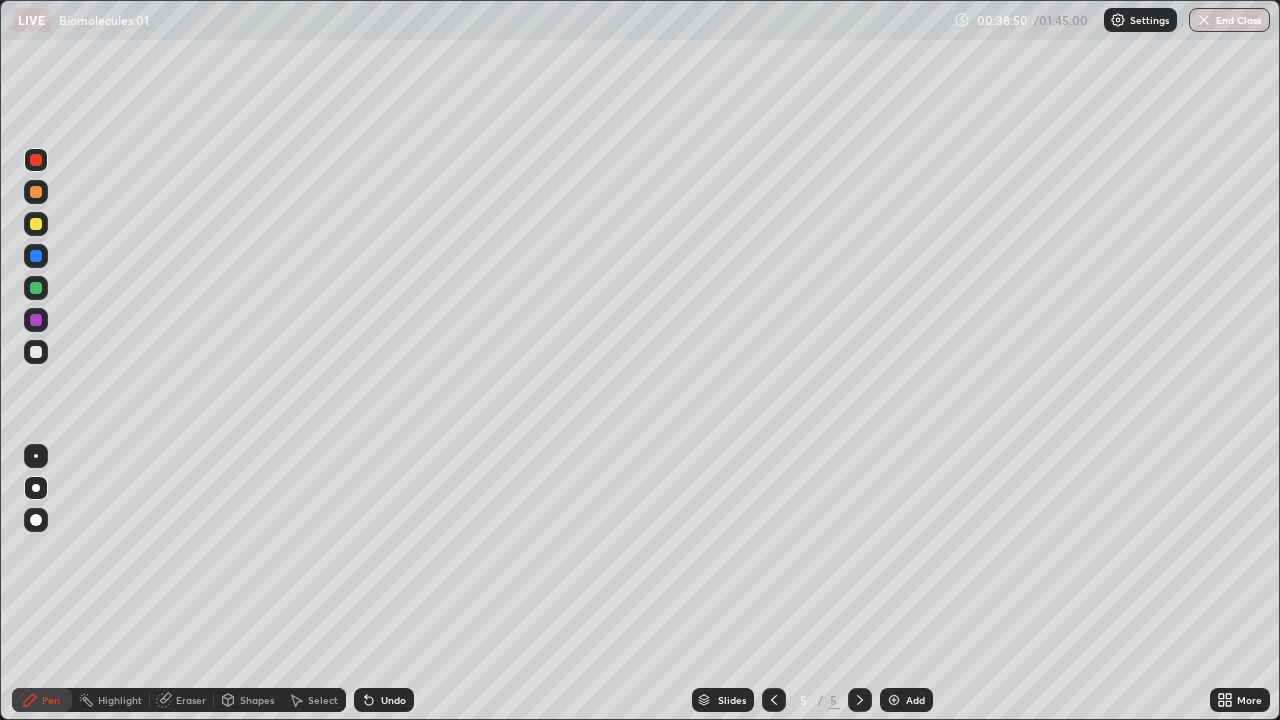 click on "Undo" at bounding box center [384, 700] 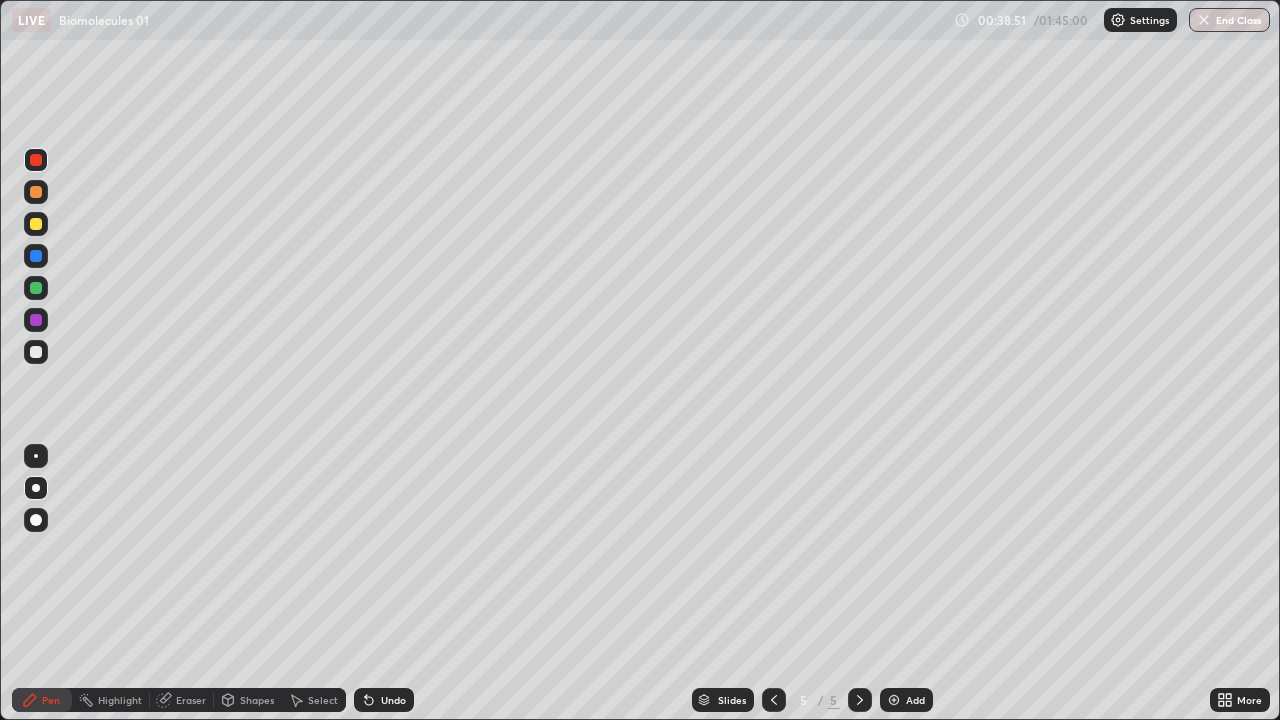 click 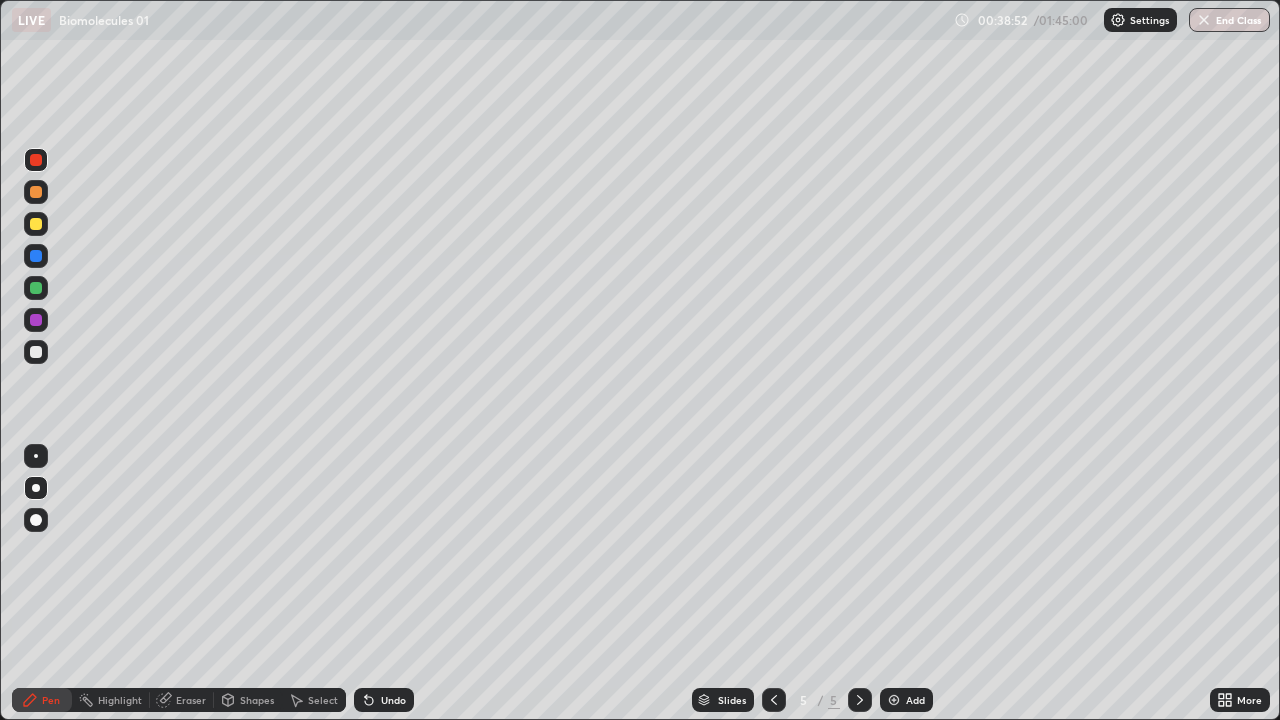click 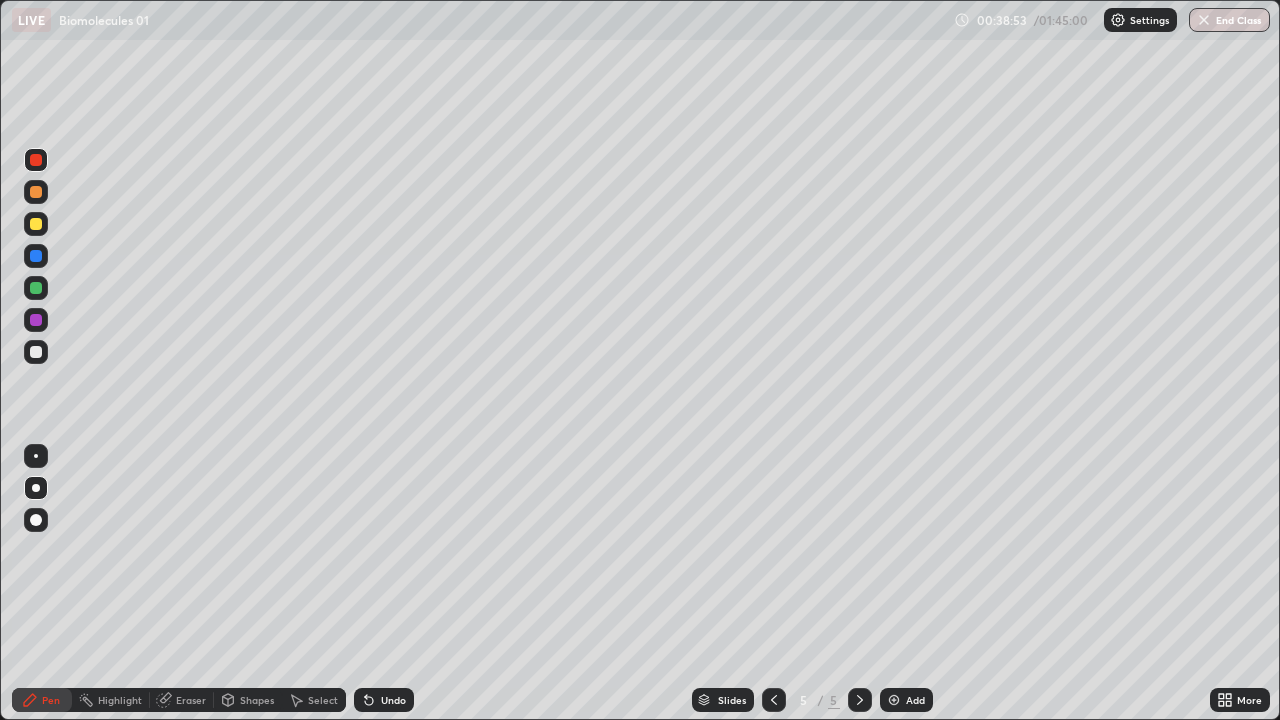 click on "Undo" at bounding box center [384, 700] 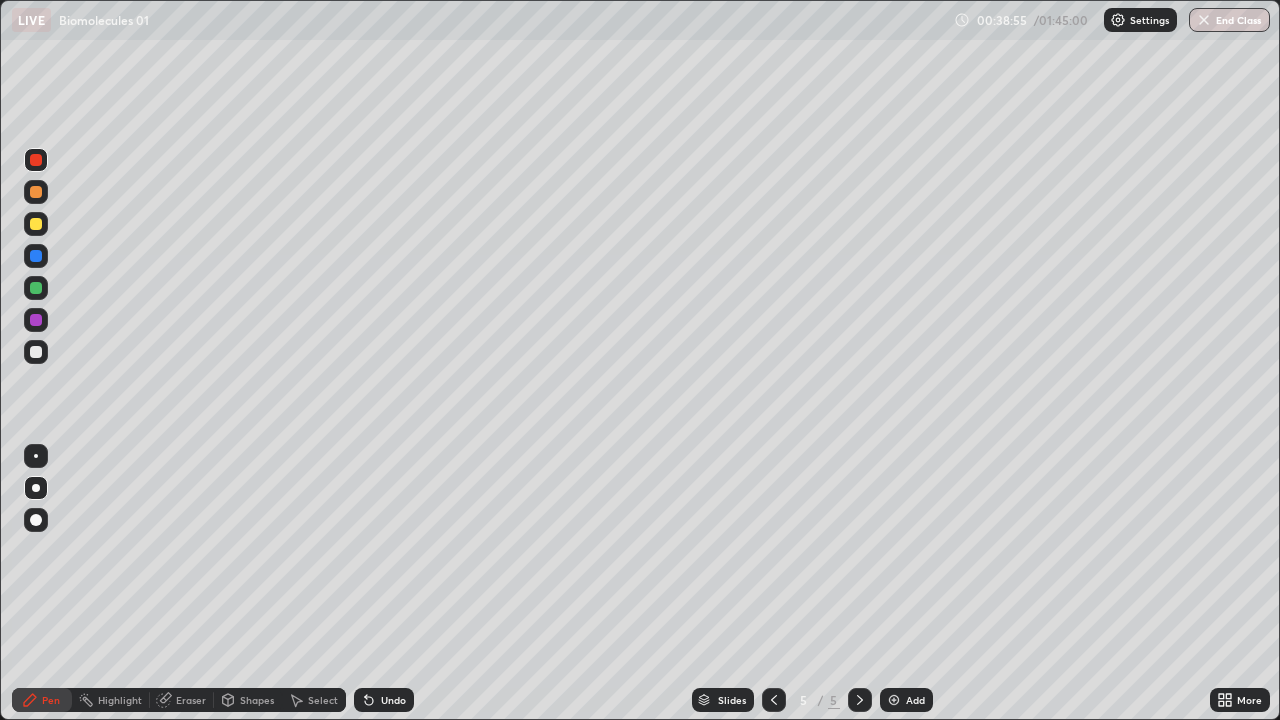 click at bounding box center (36, 192) 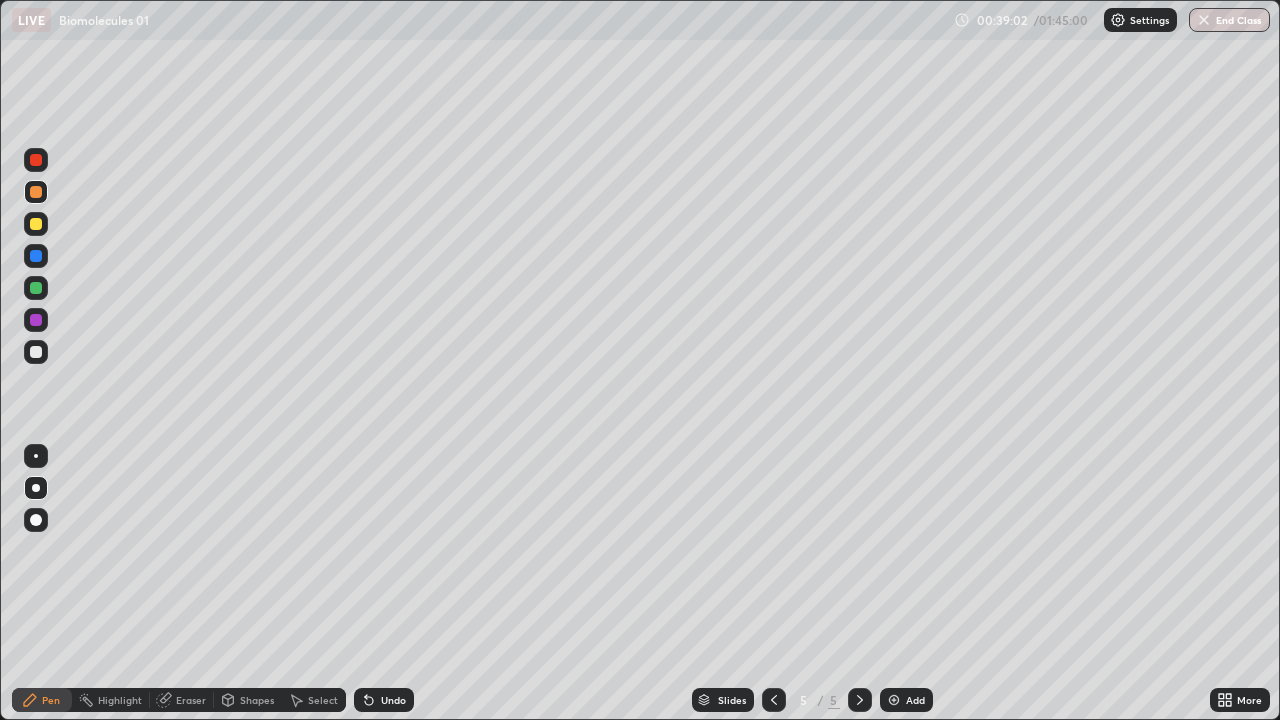 click at bounding box center [36, 160] 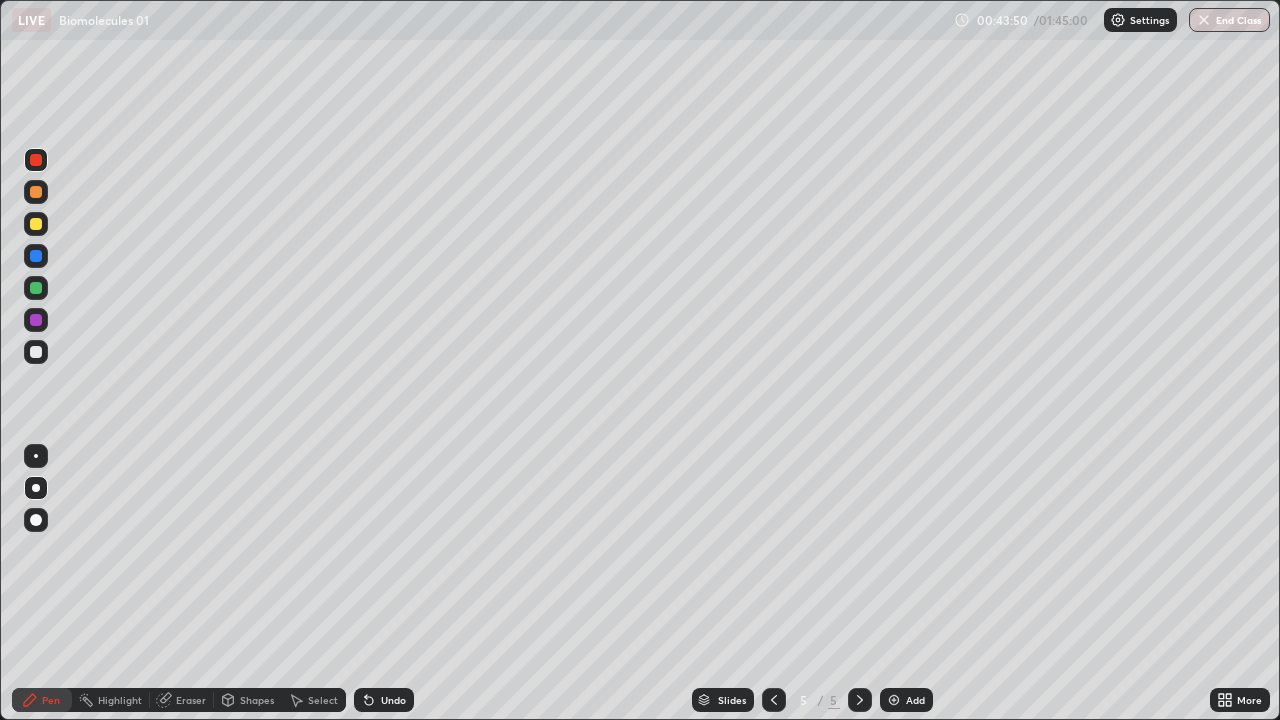 click on "Add" at bounding box center (906, 700) 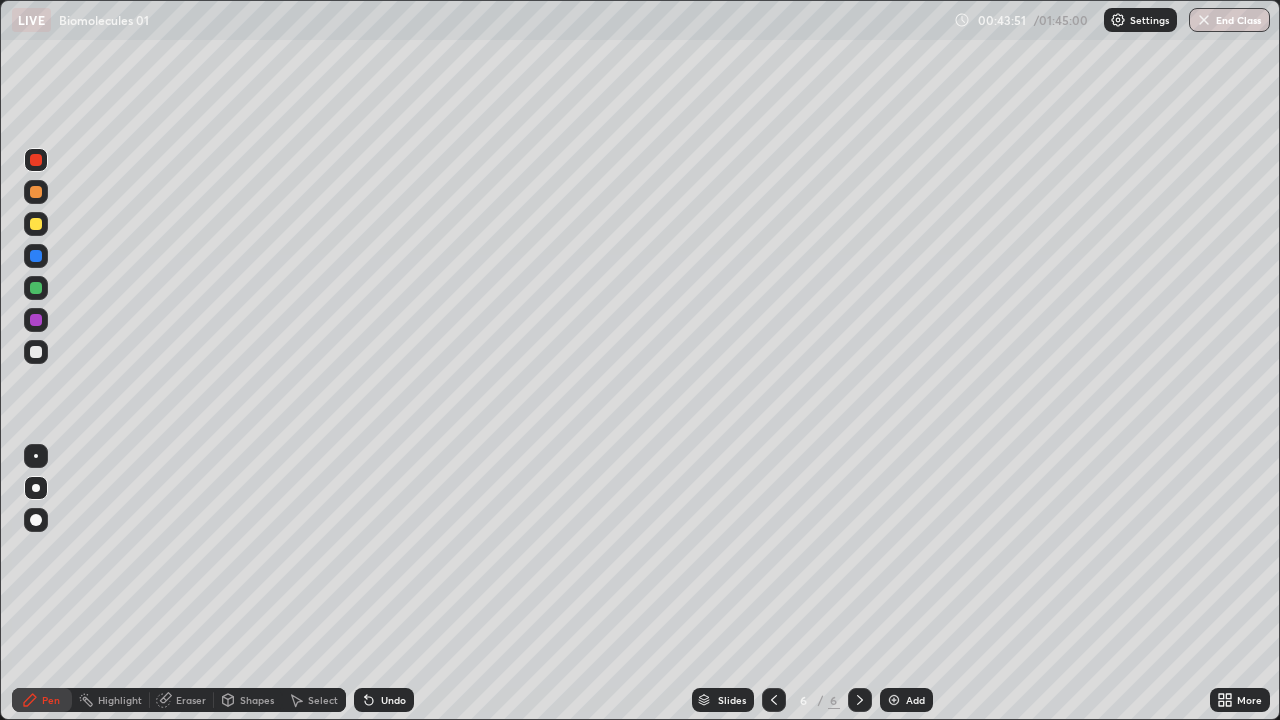 click at bounding box center [36, 352] 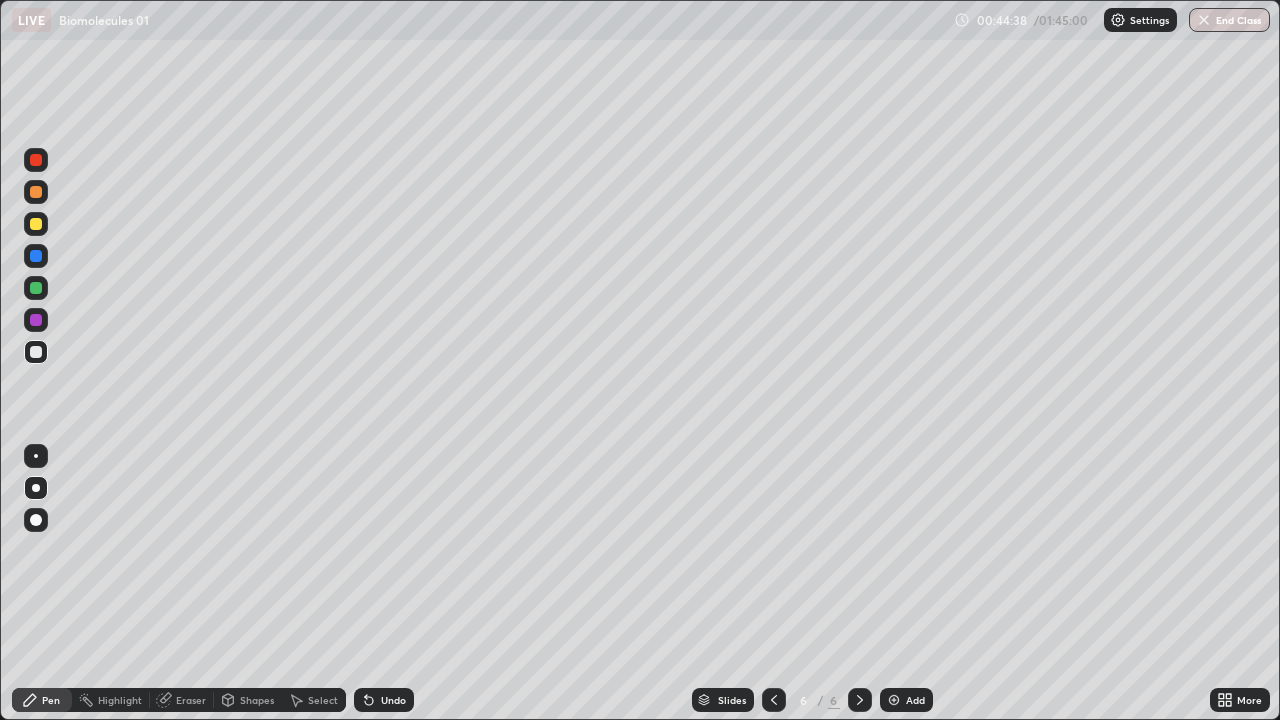 click at bounding box center [36, 224] 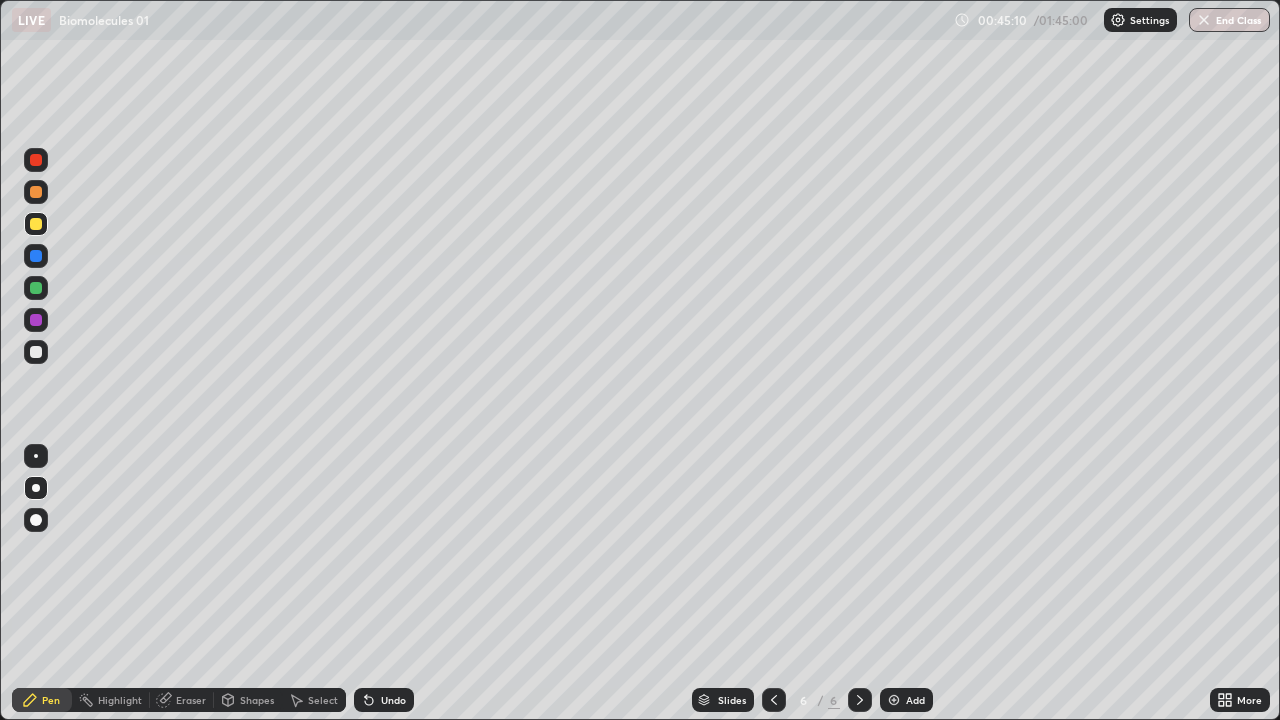 click at bounding box center [36, 288] 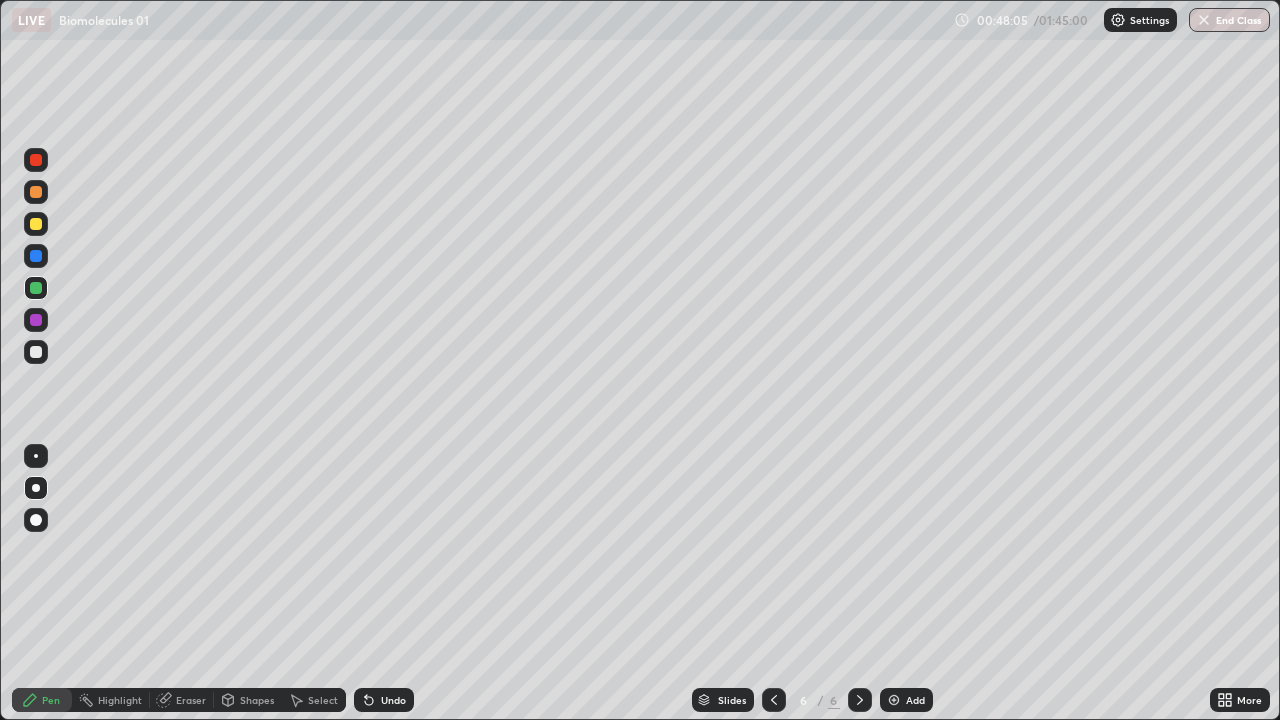 click on "Add" at bounding box center (906, 700) 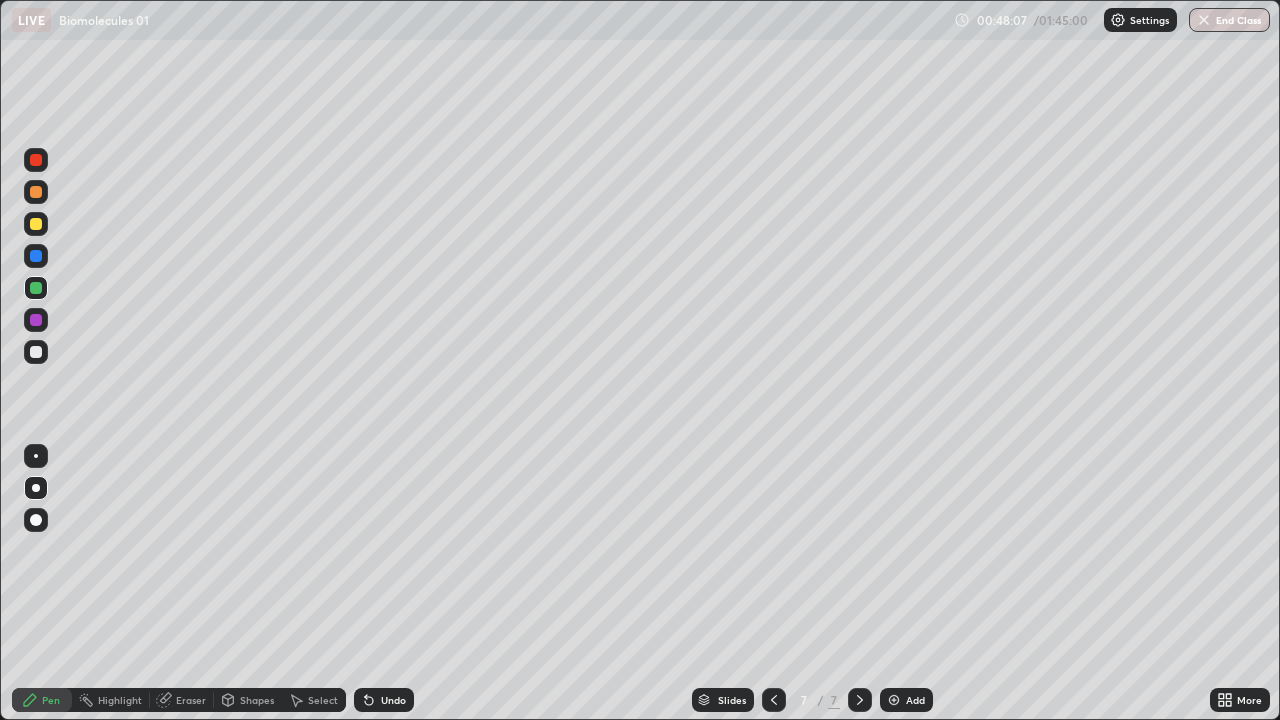 click at bounding box center [36, 352] 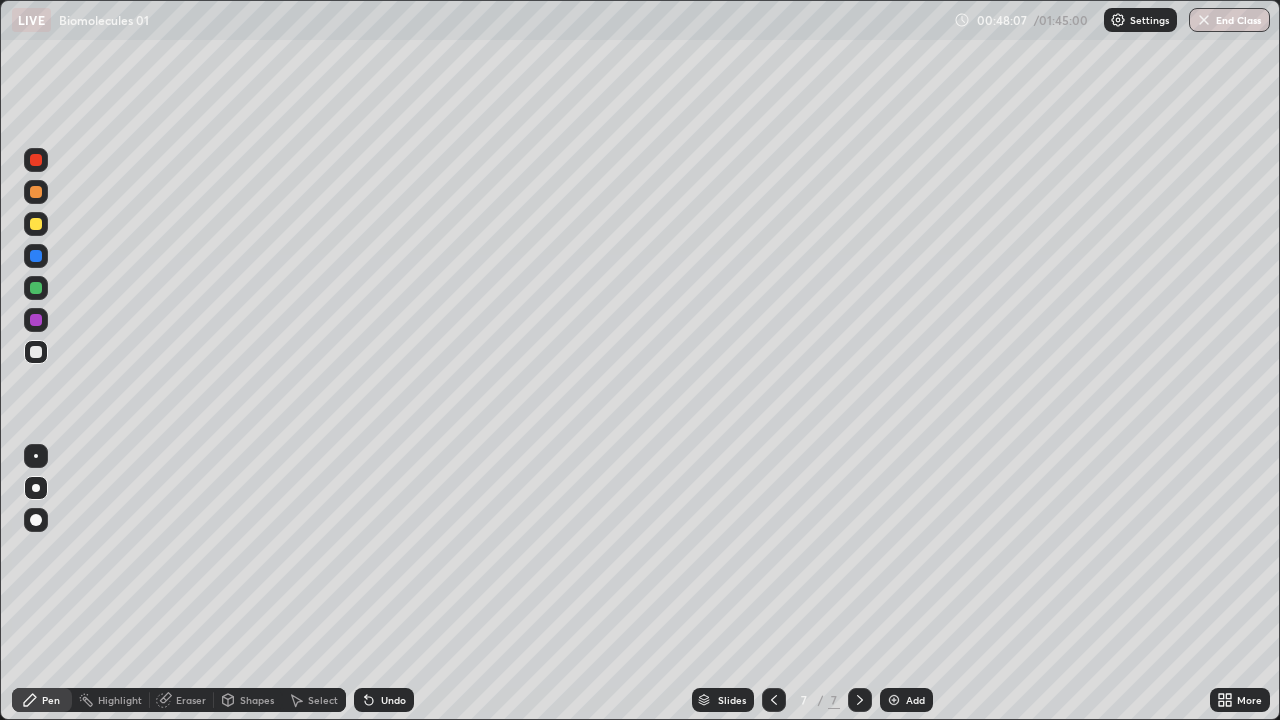 click at bounding box center (36, 488) 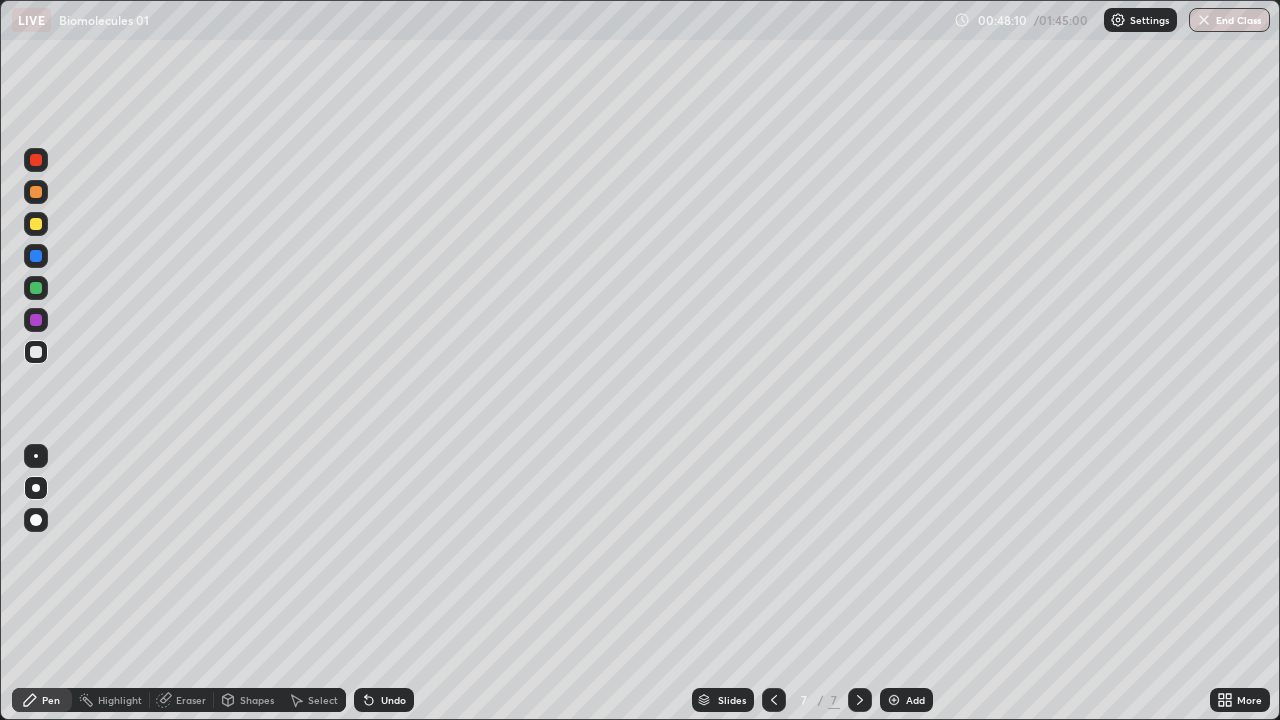 click 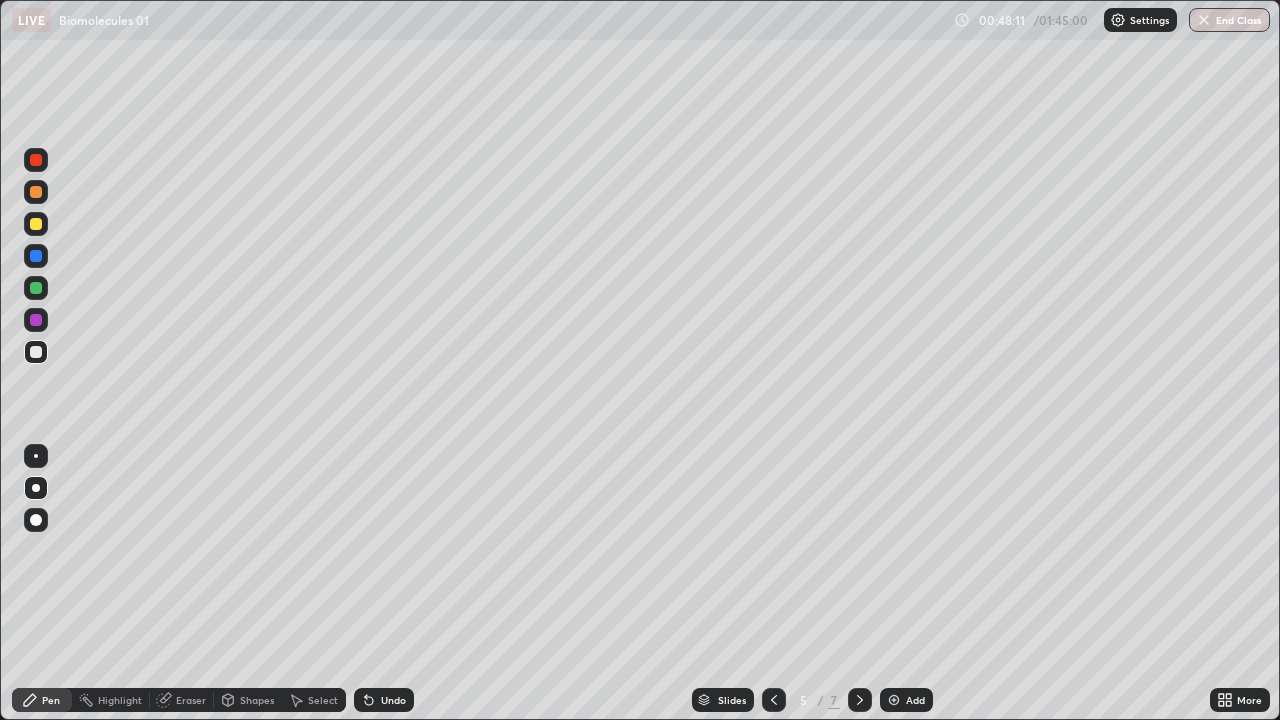 click 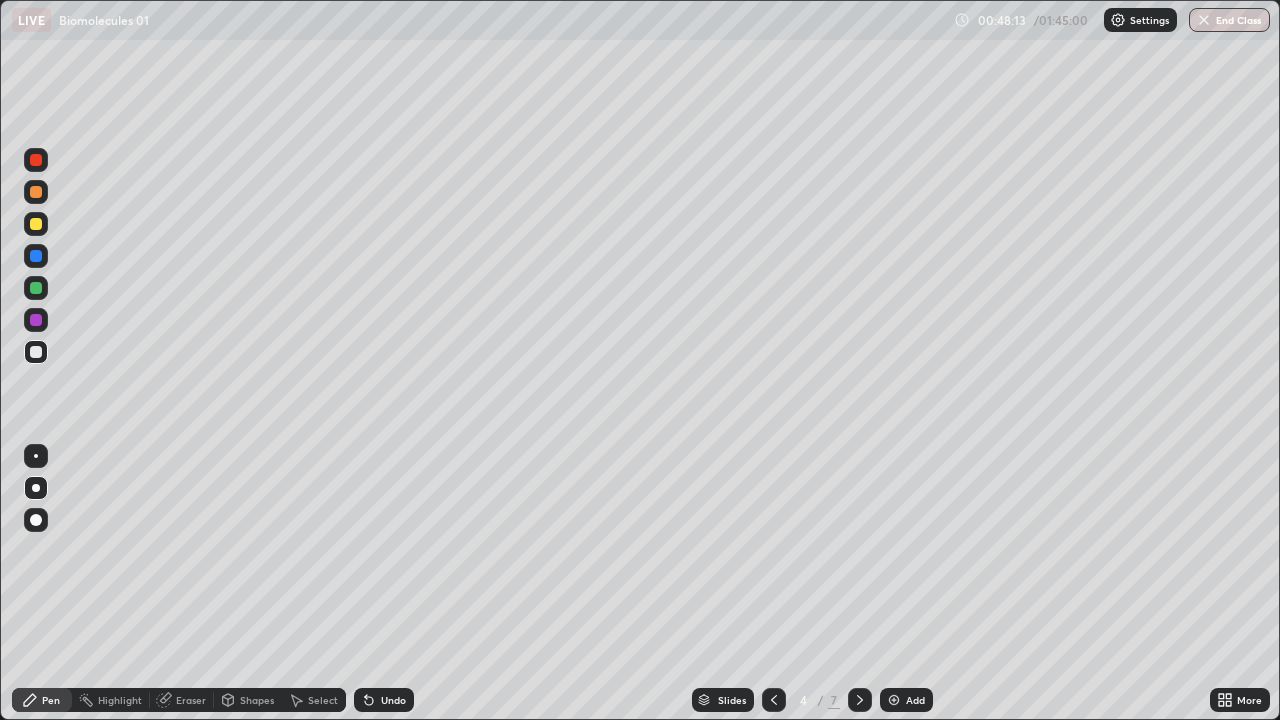 click 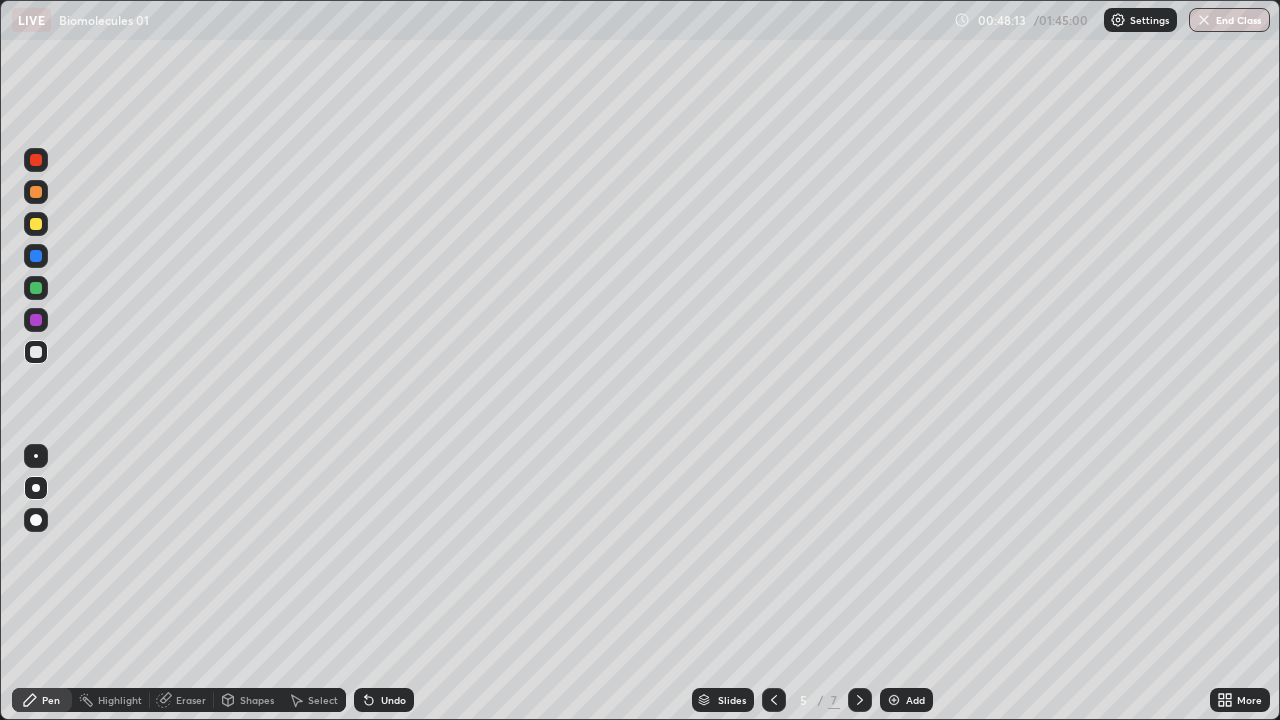 click 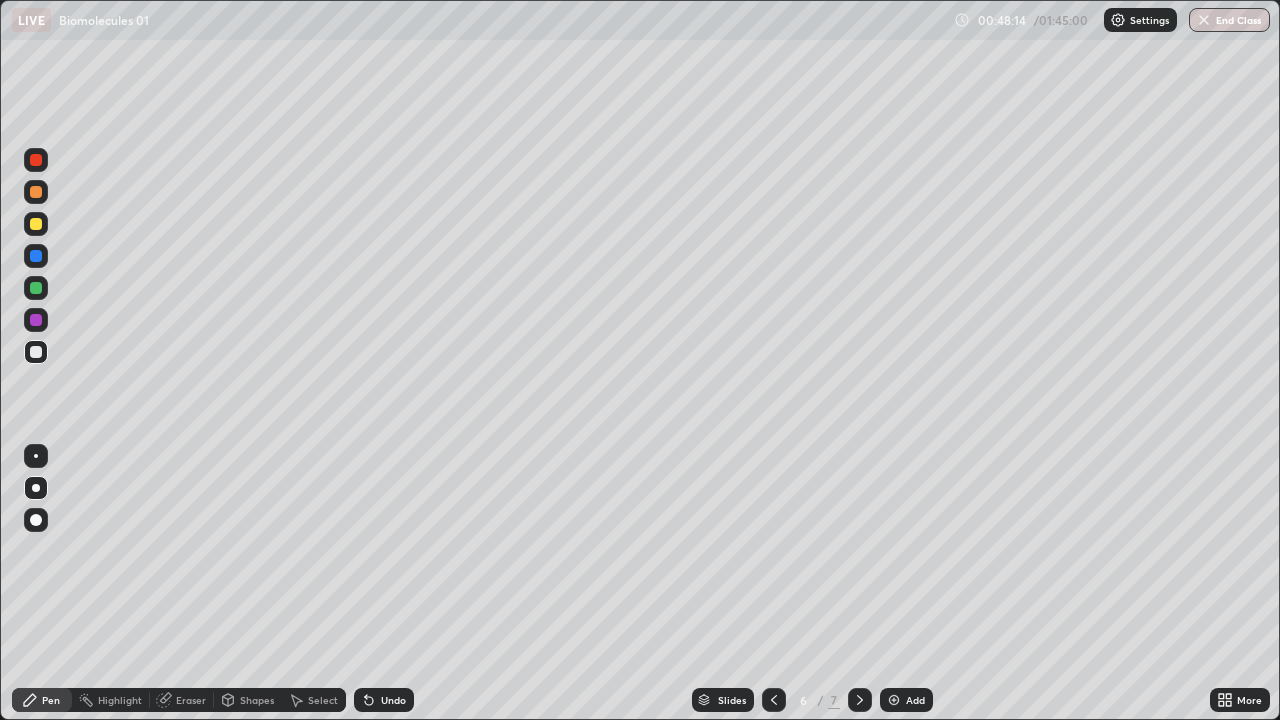 click 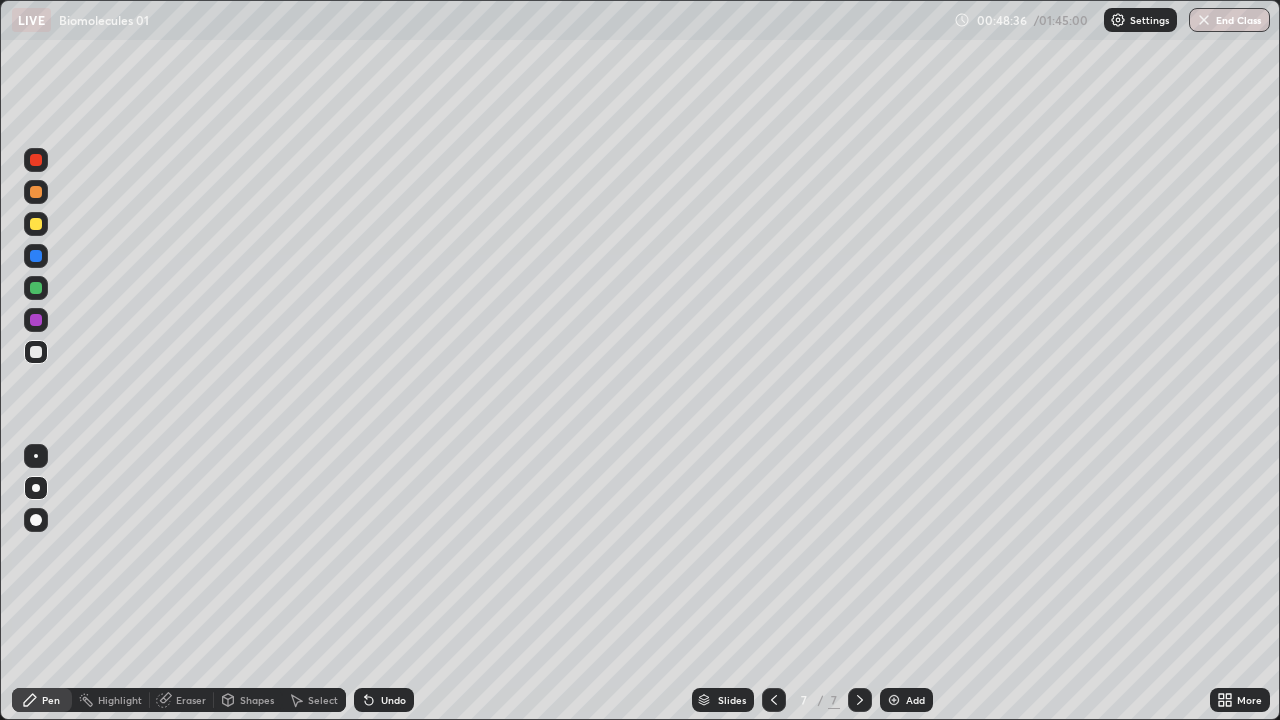 click at bounding box center [36, 288] 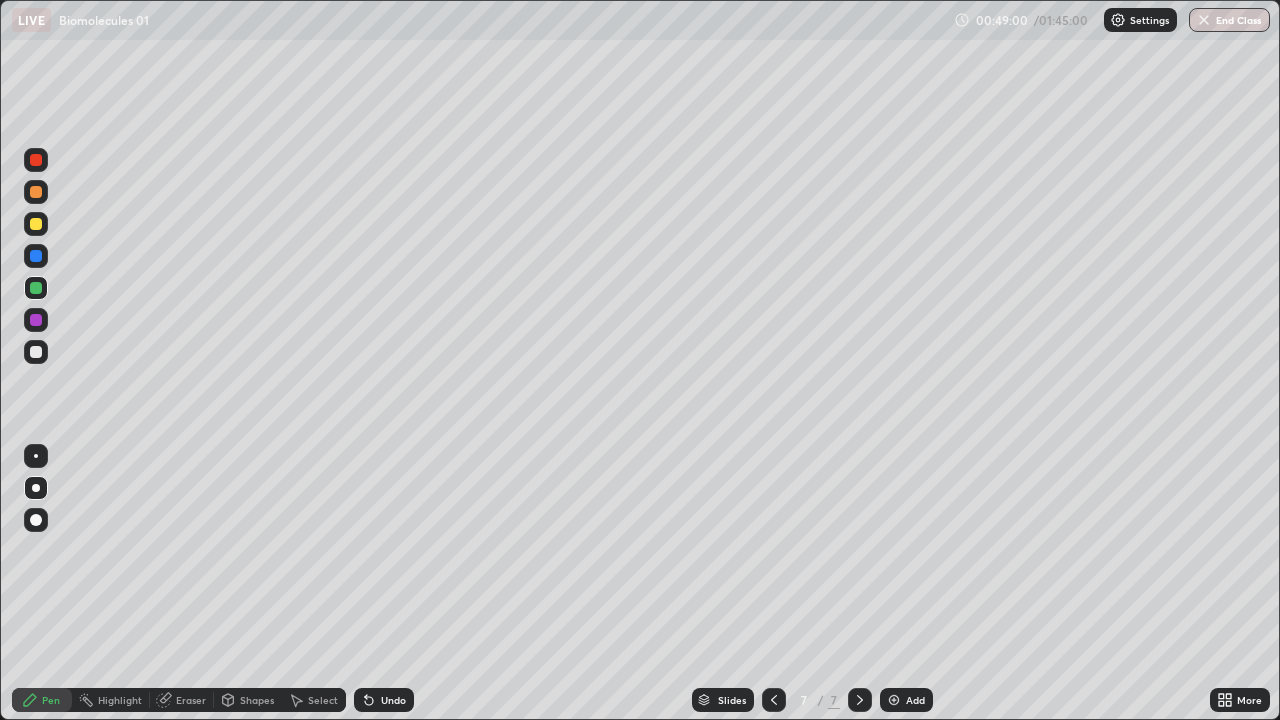 click on "Undo" at bounding box center [384, 700] 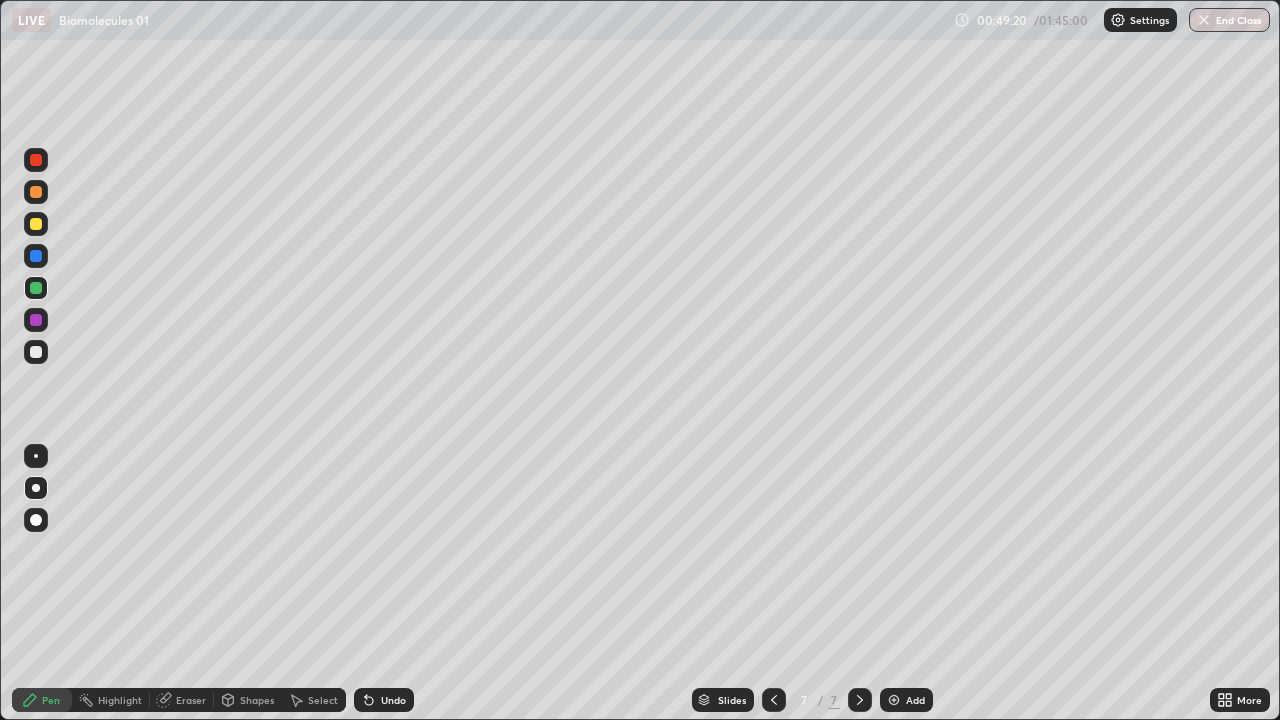 click on "Setting up your live class" at bounding box center (640, 360) 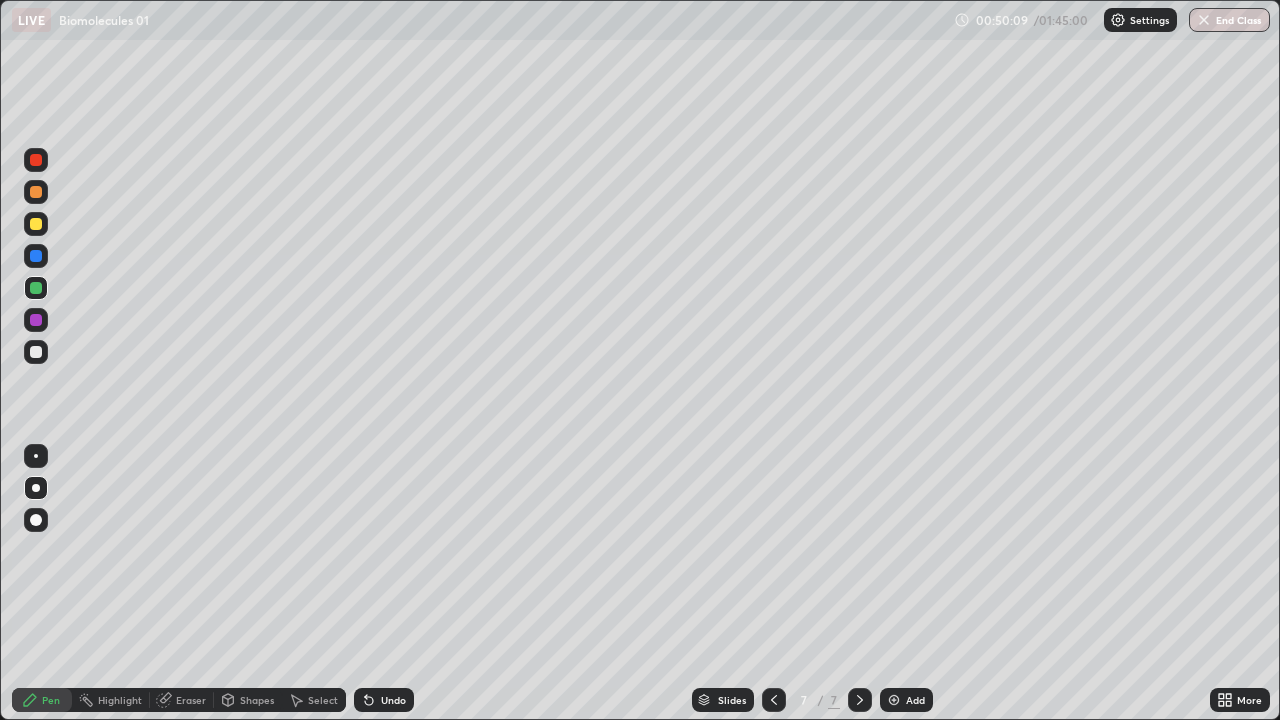 click at bounding box center [36, 352] 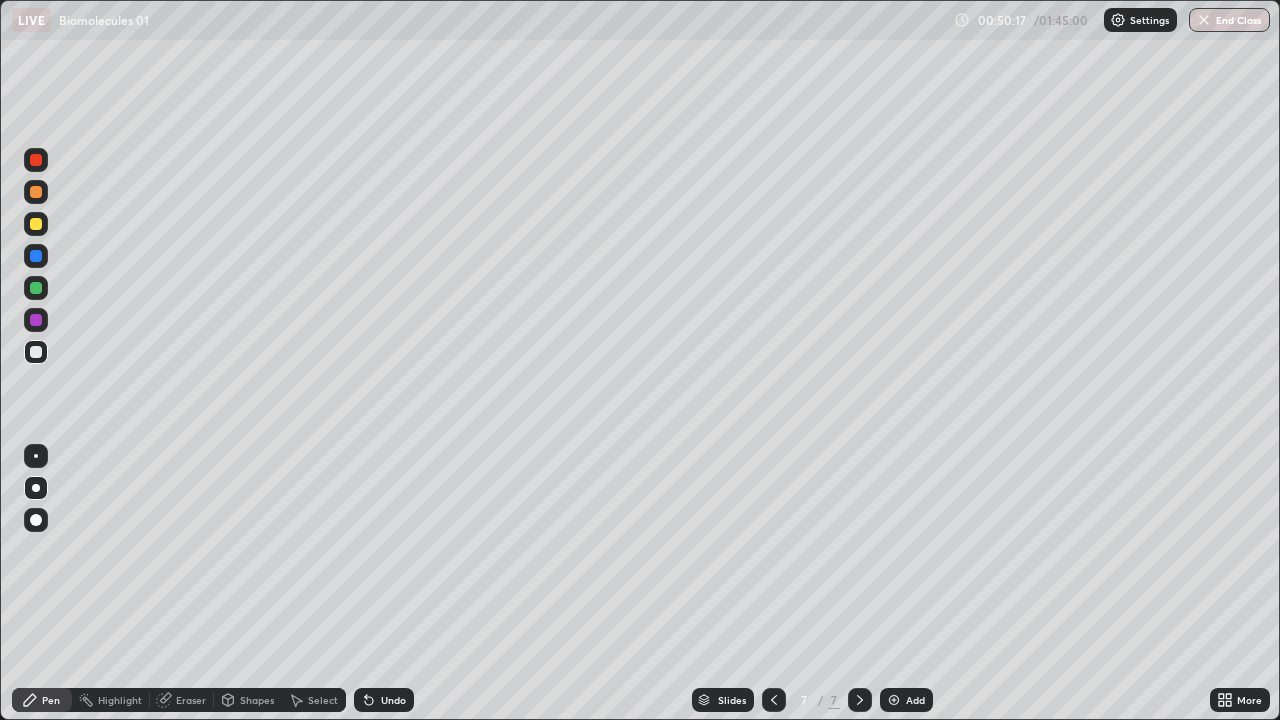 click at bounding box center (36, 288) 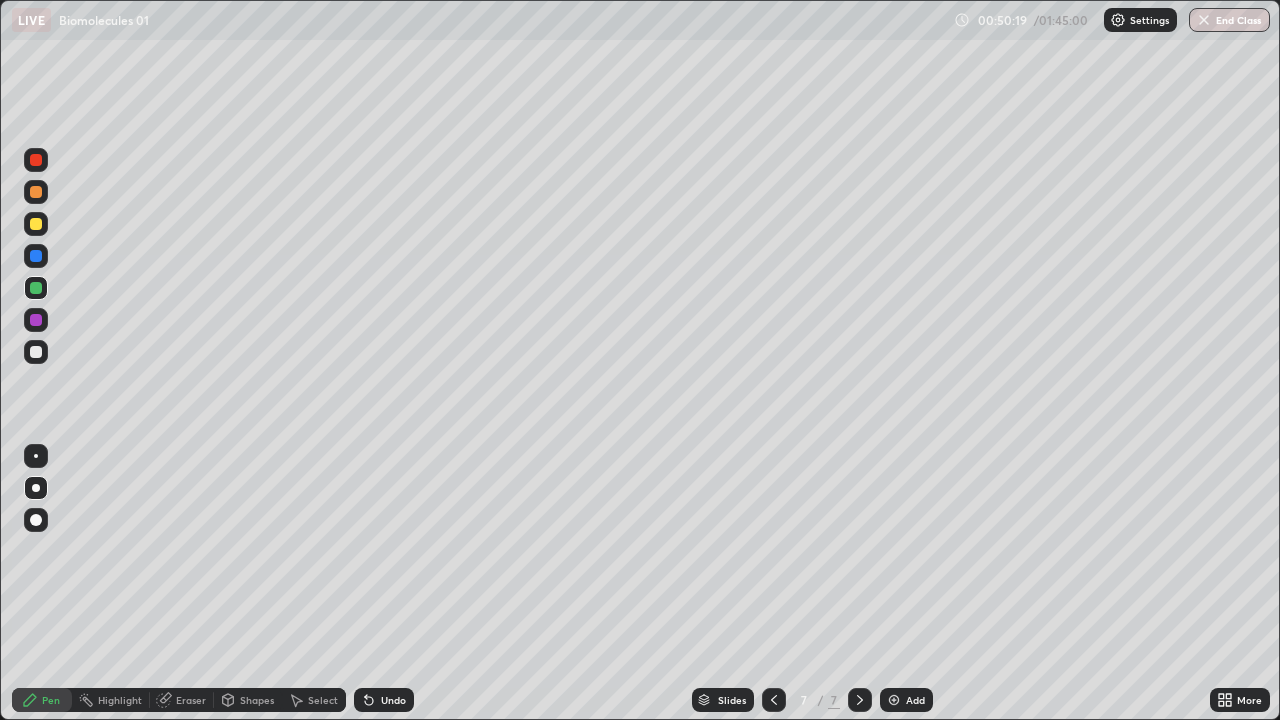 click at bounding box center [36, 192] 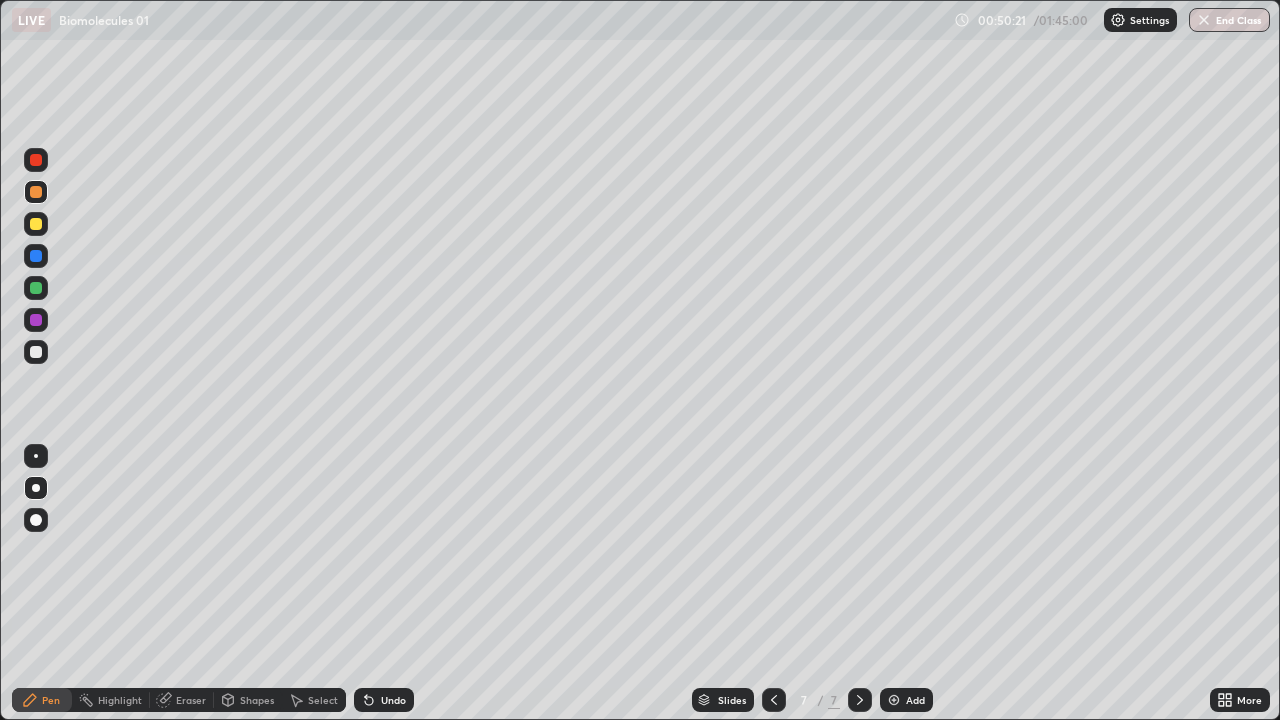 click at bounding box center [36, 288] 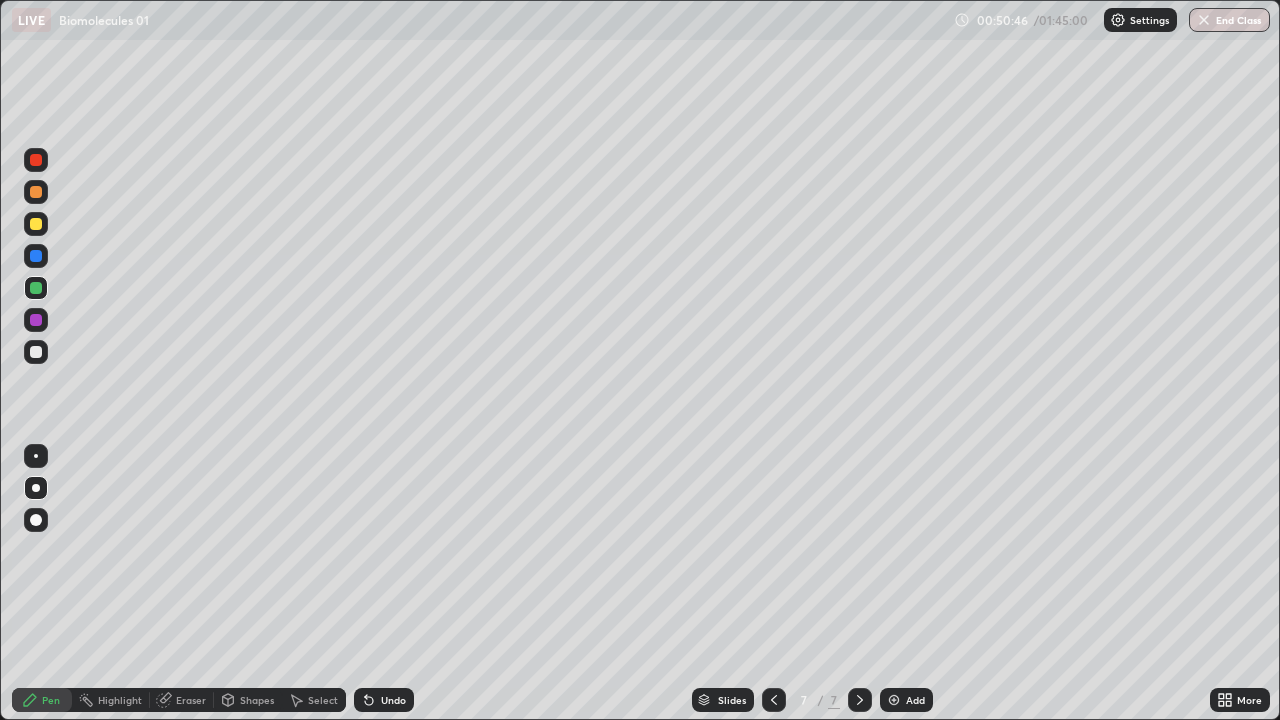 click at bounding box center (36, 352) 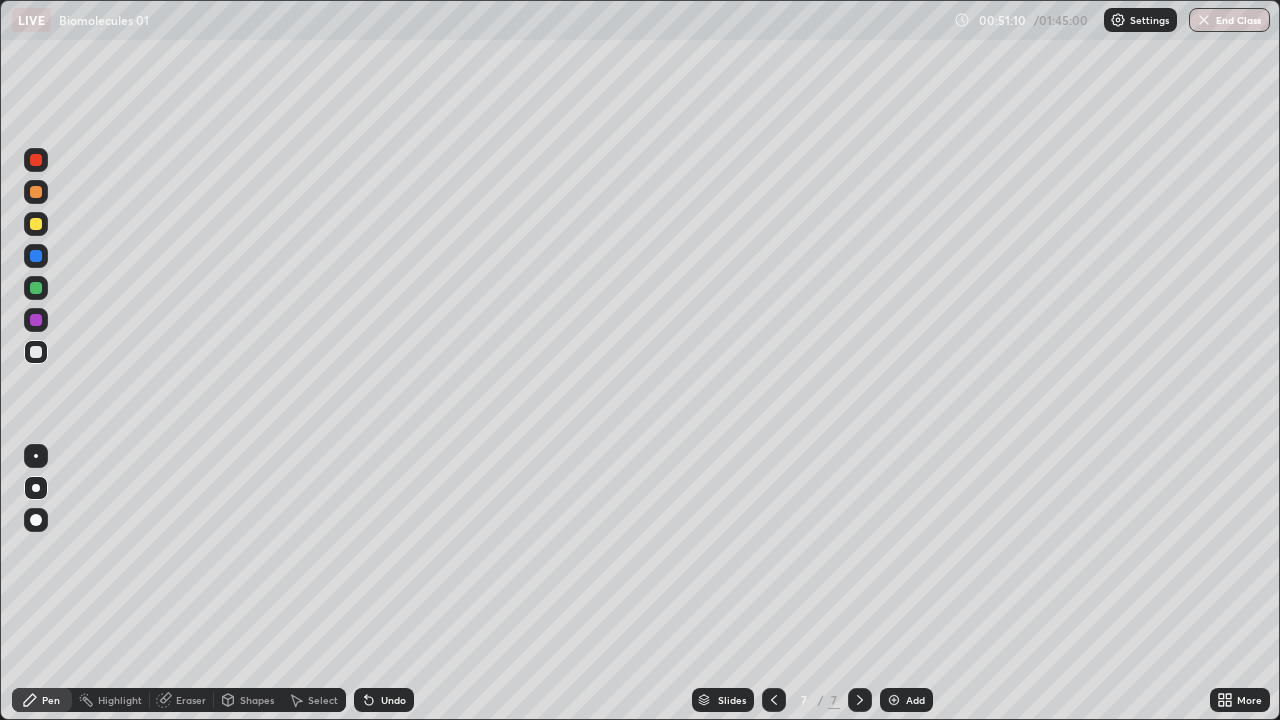 click at bounding box center (36, 256) 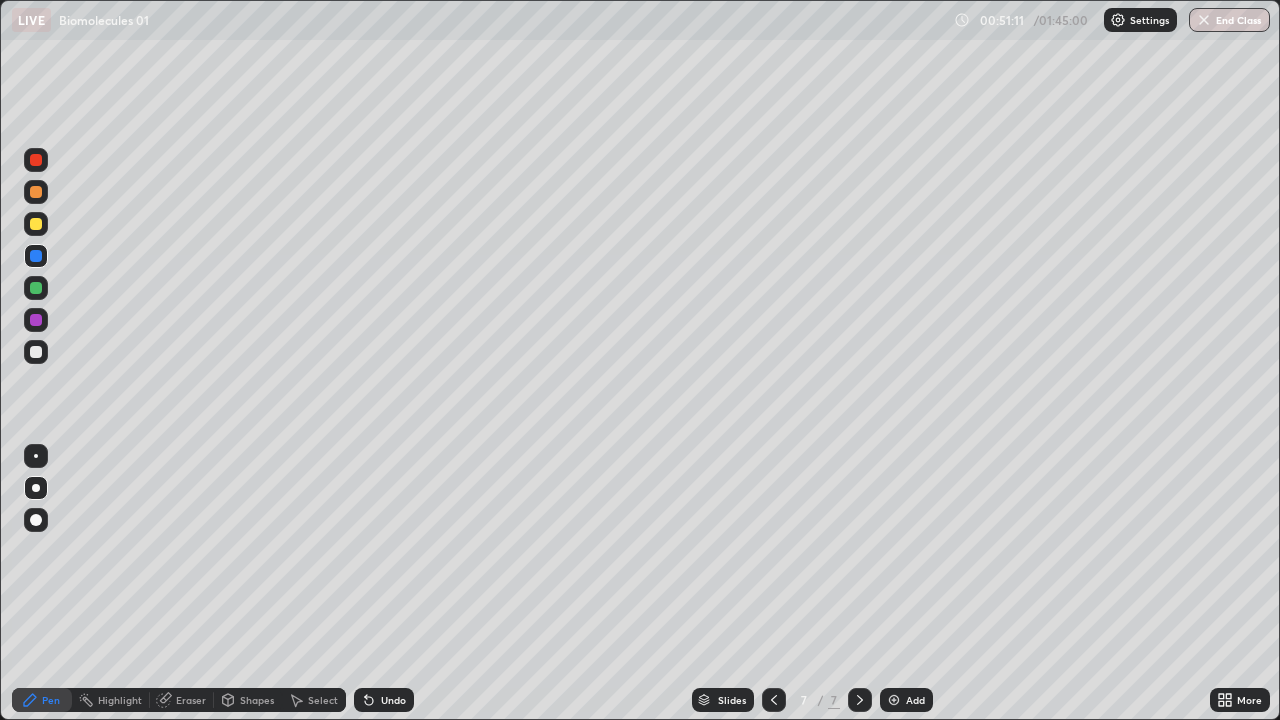 click at bounding box center (36, 352) 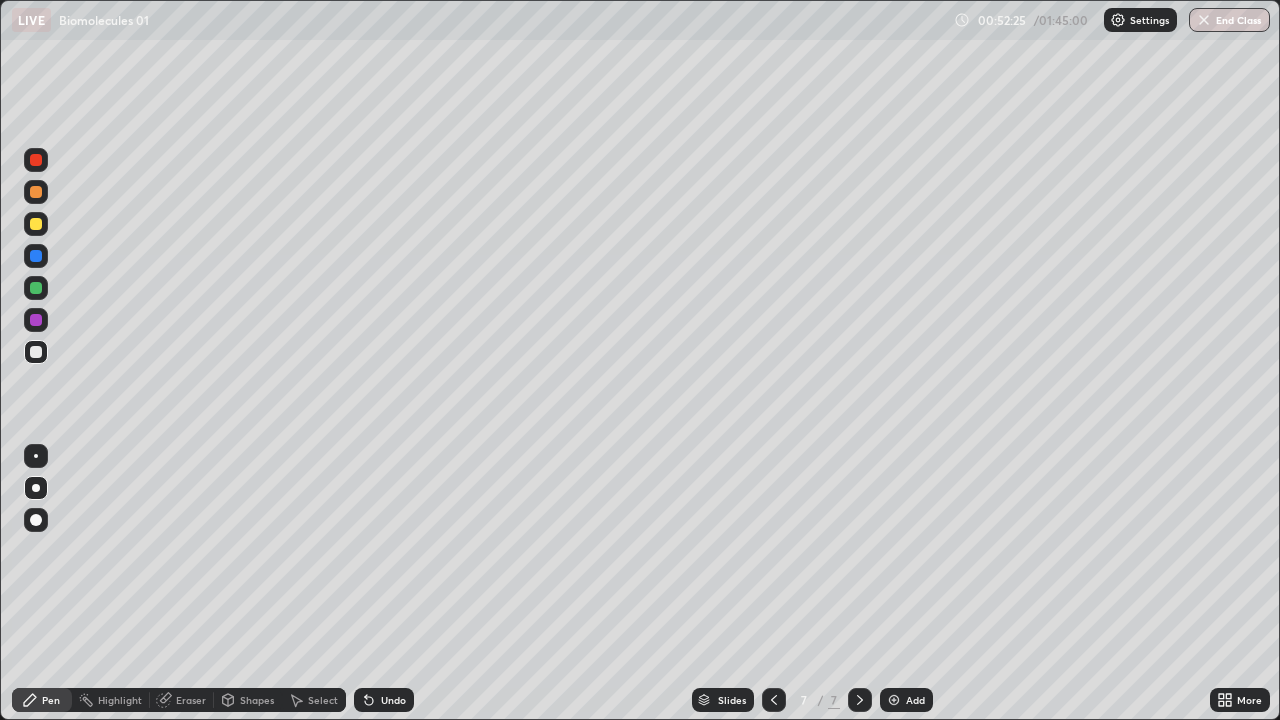 click at bounding box center (36, 192) 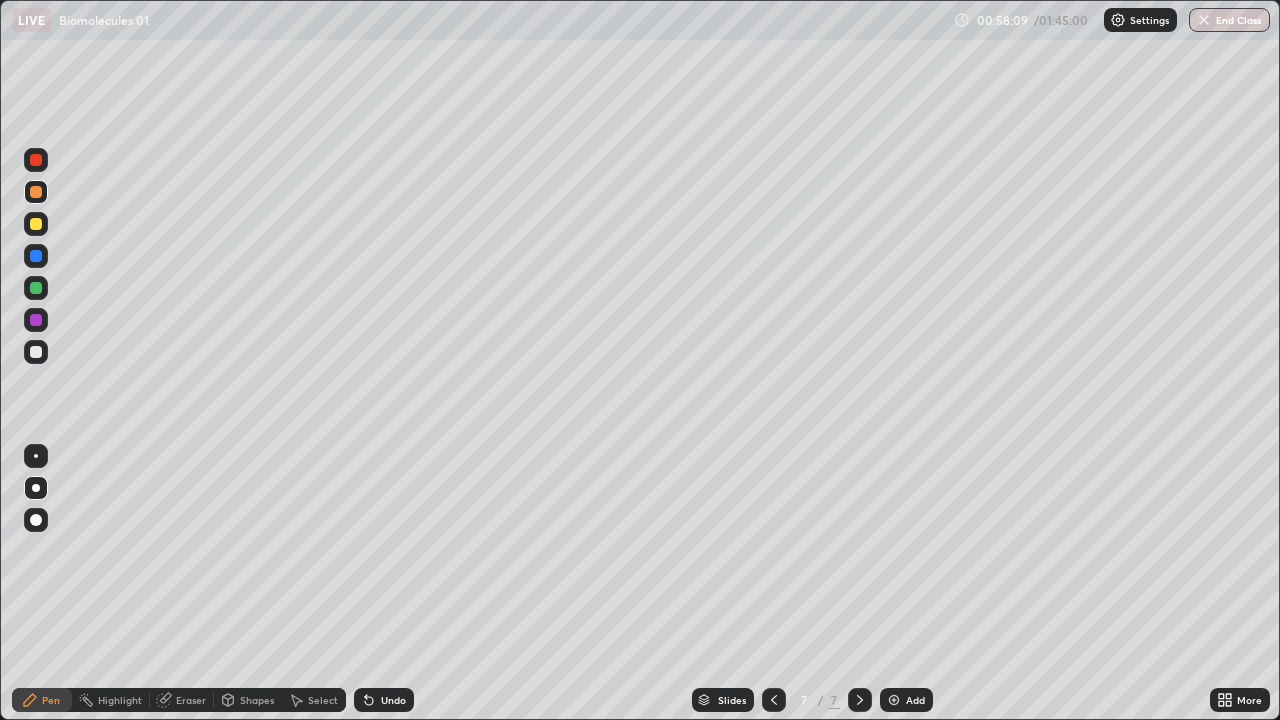 click on "Add" at bounding box center [915, 700] 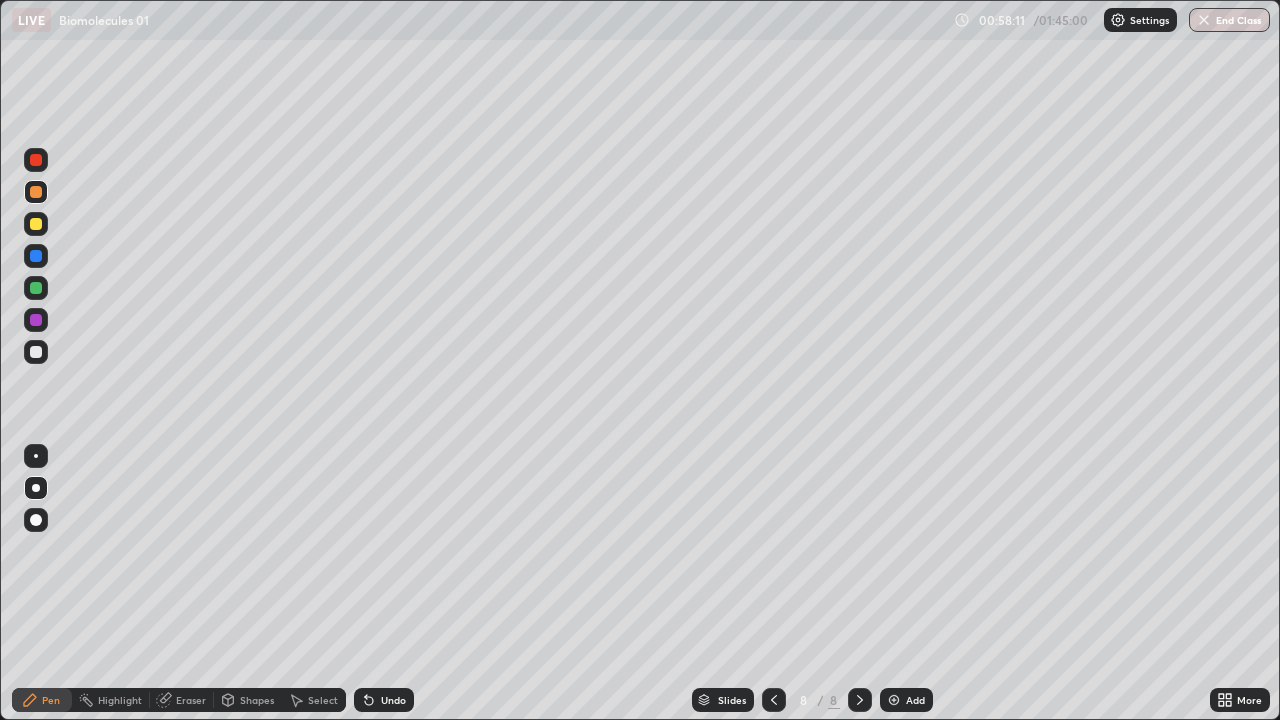 click at bounding box center (36, 352) 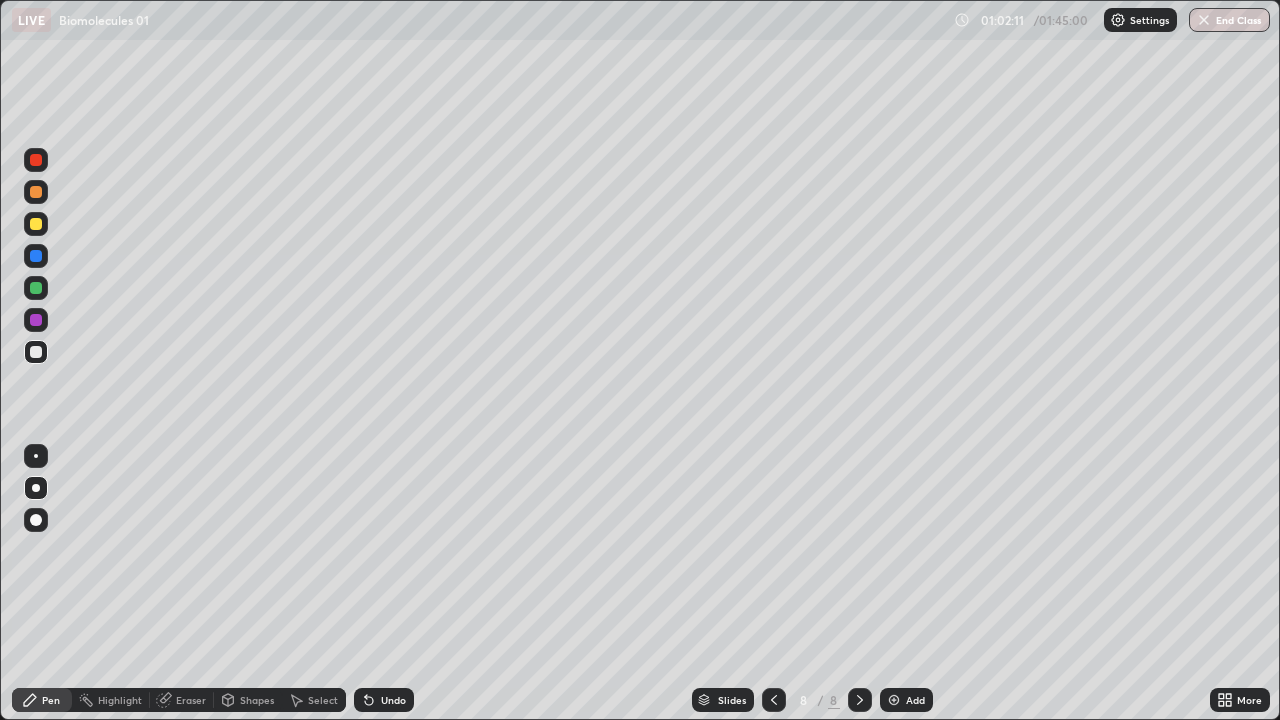 click at bounding box center (36, 288) 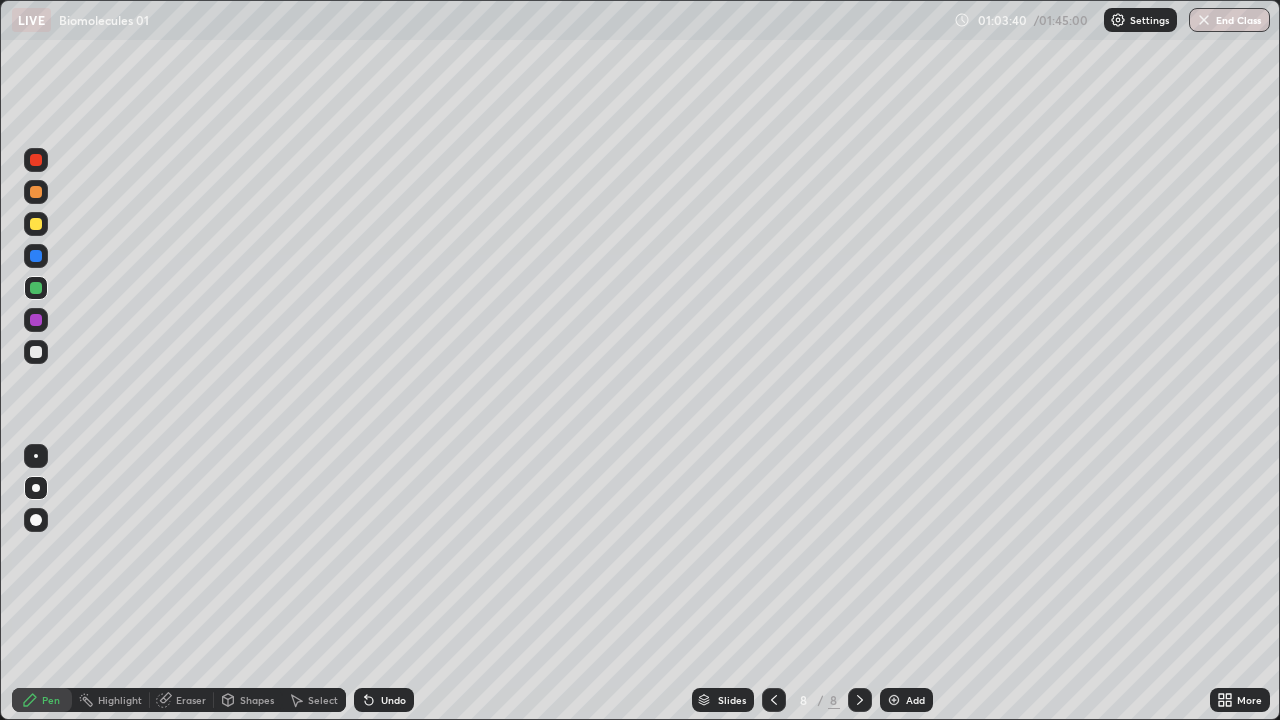 click at bounding box center [36, 320] 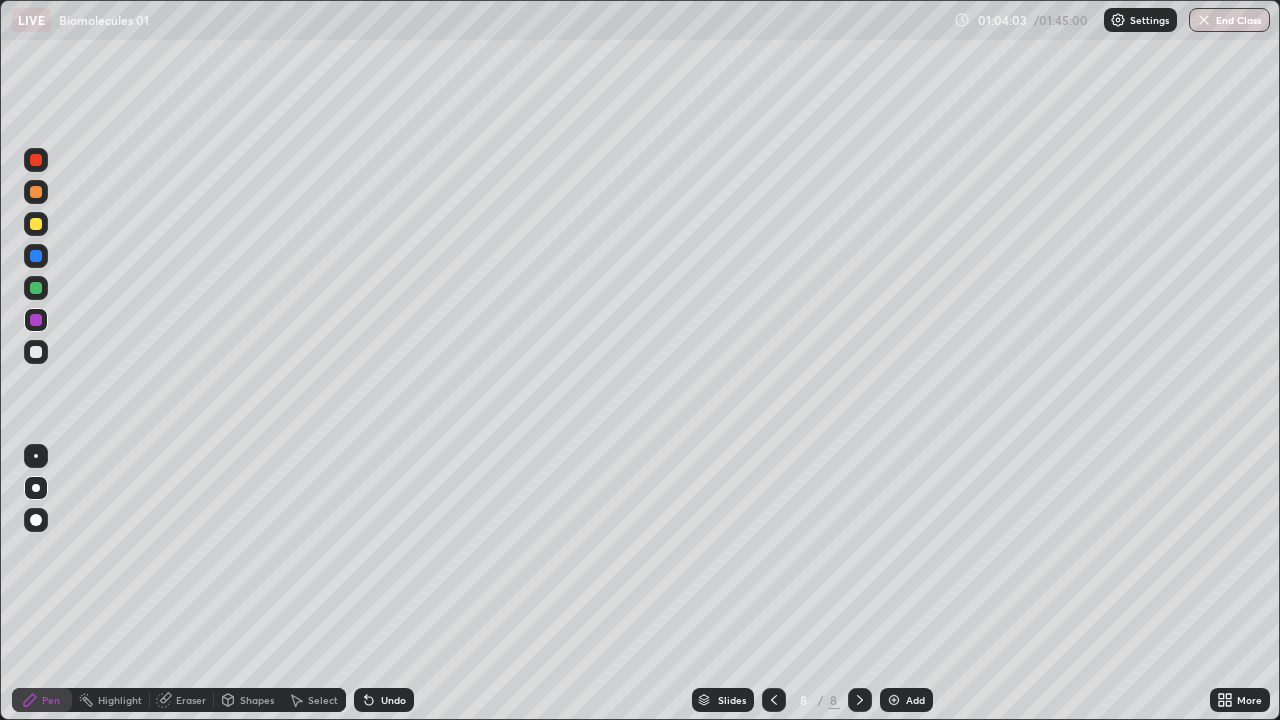 click on "Undo" at bounding box center (384, 700) 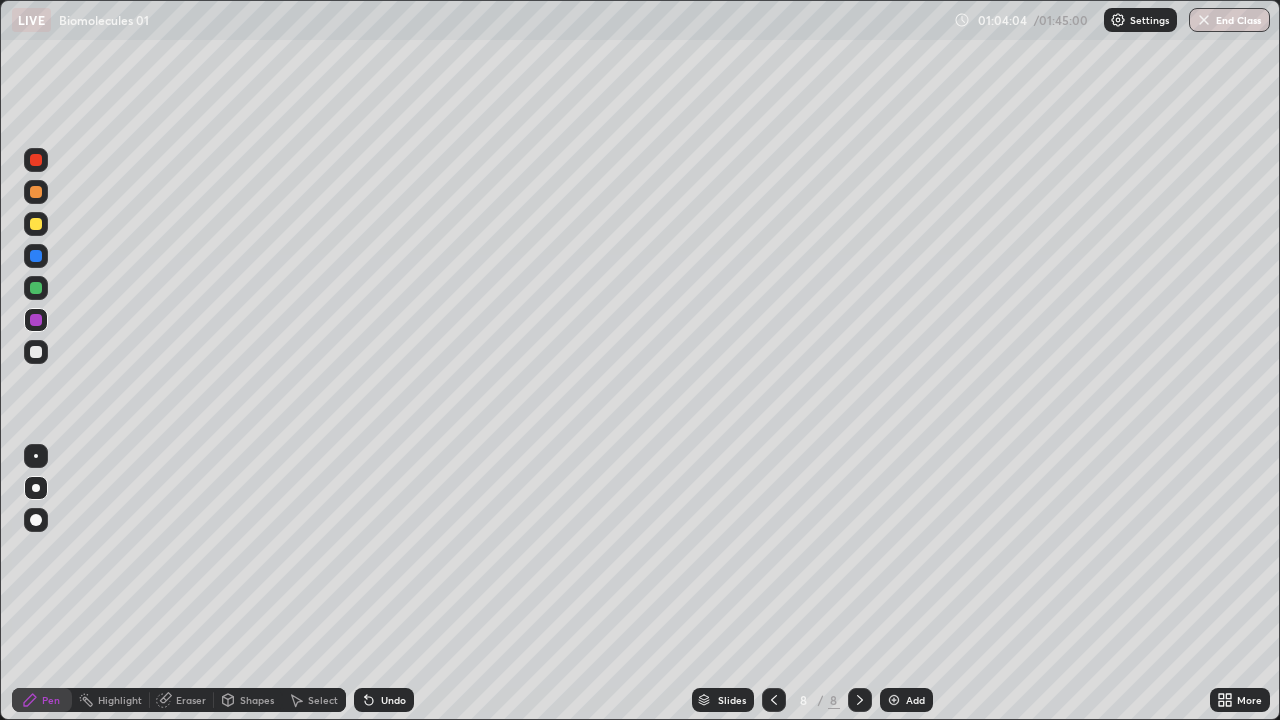 click on "Undo" at bounding box center (384, 700) 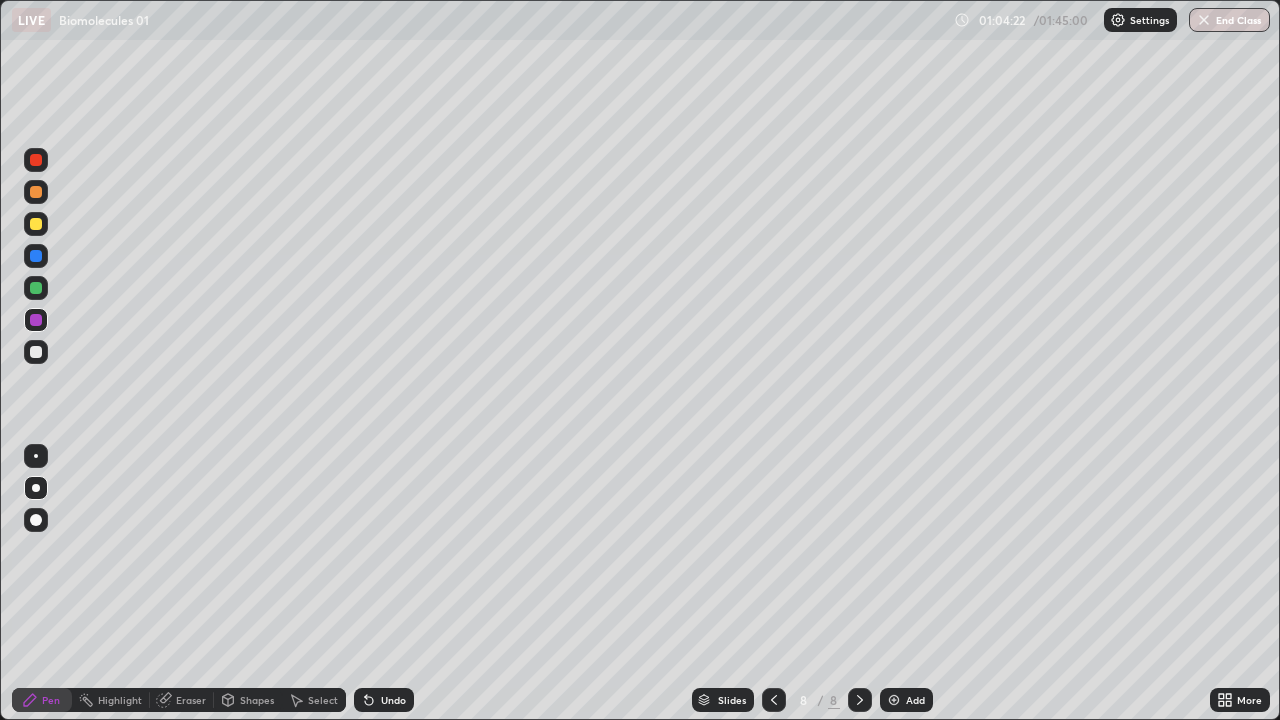 click on "Eraser" at bounding box center [191, 700] 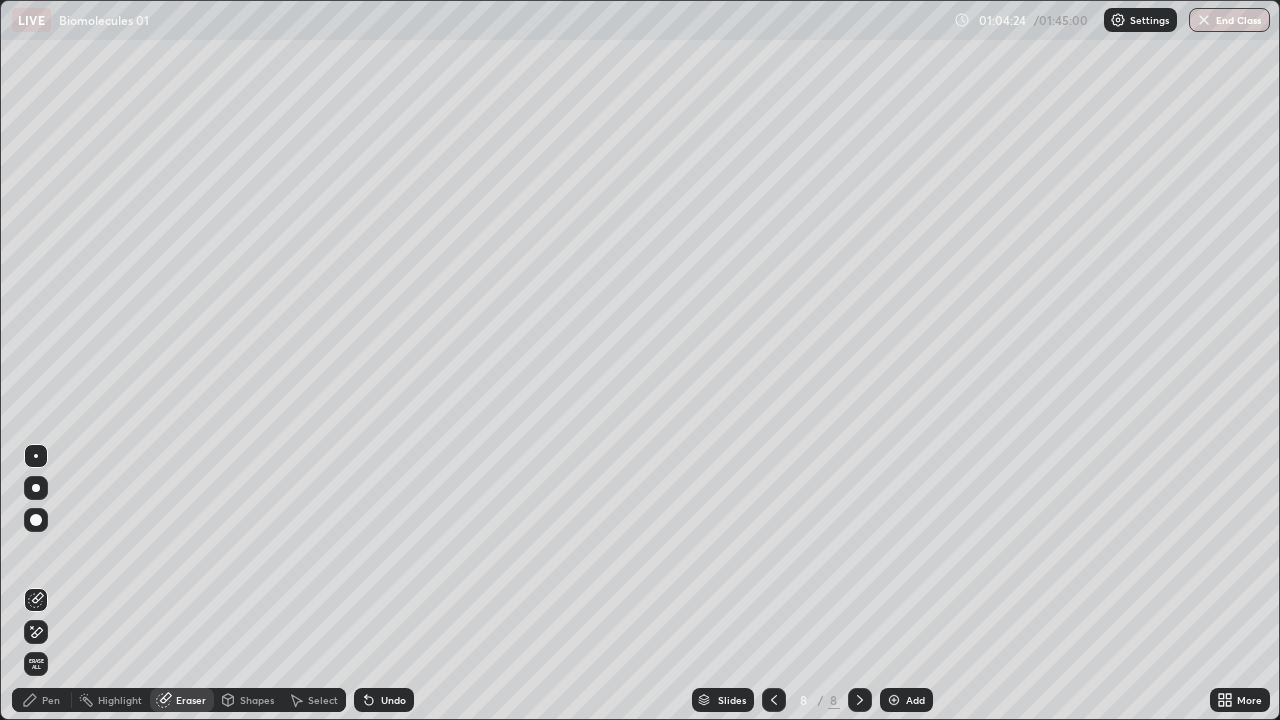 click on "Pen" at bounding box center (51, 700) 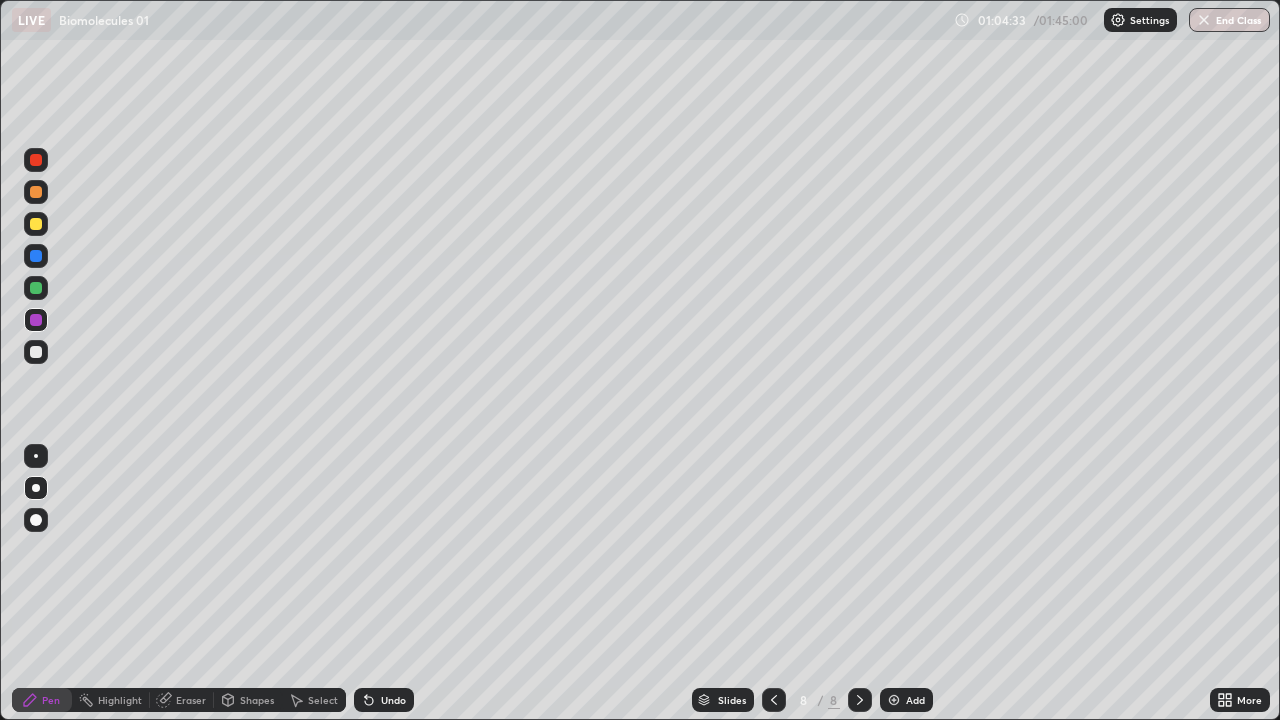 click at bounding box center [36, 288] 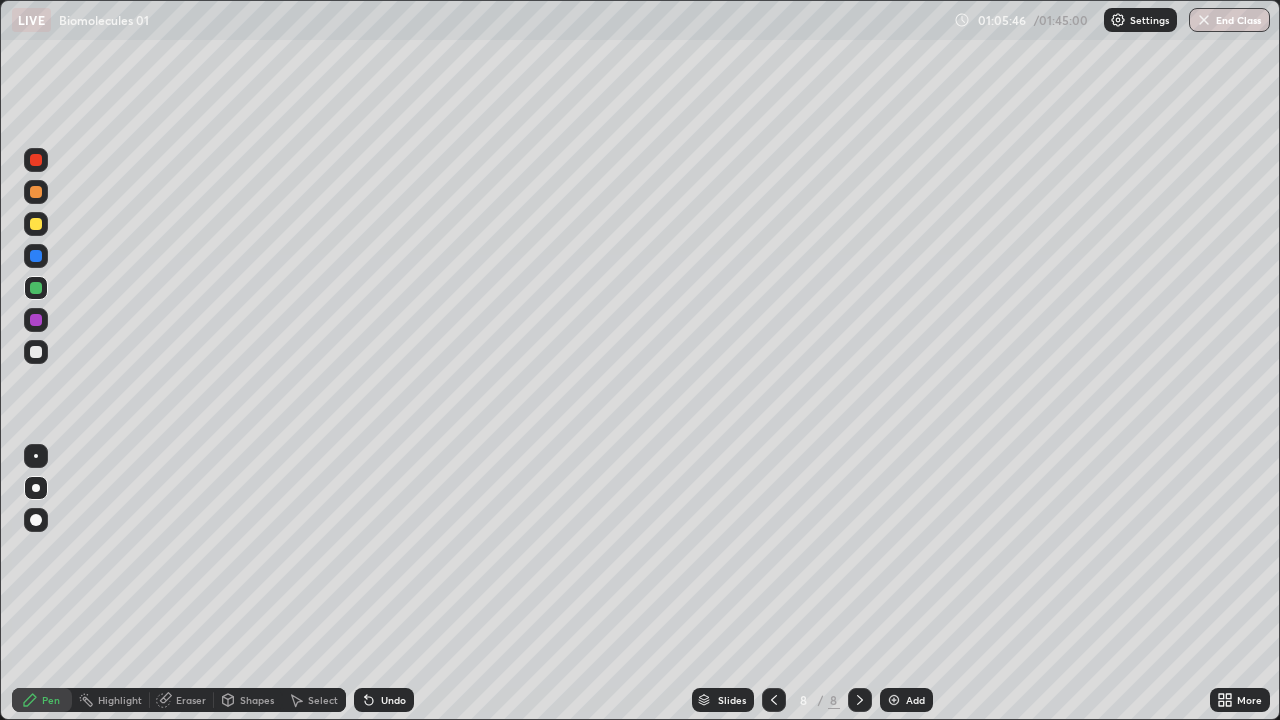 click at bounding box center (36, 320) 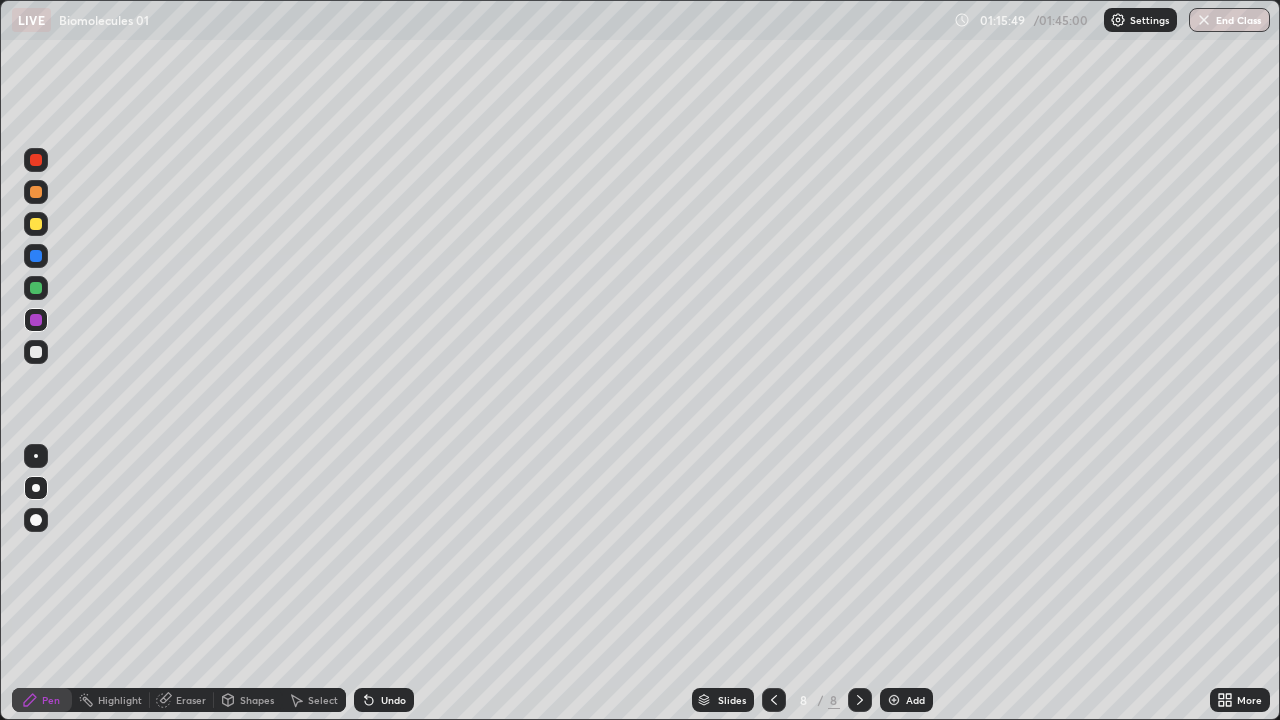 click at bounding box center (774, 700) 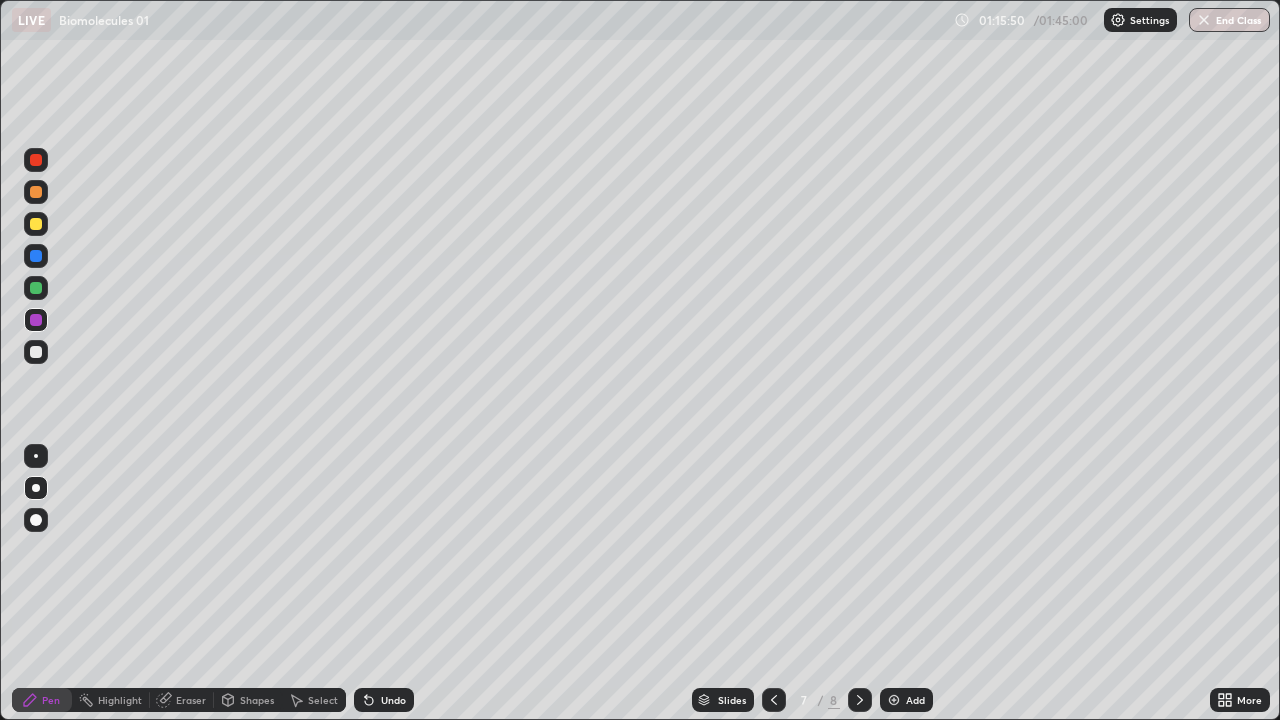 click 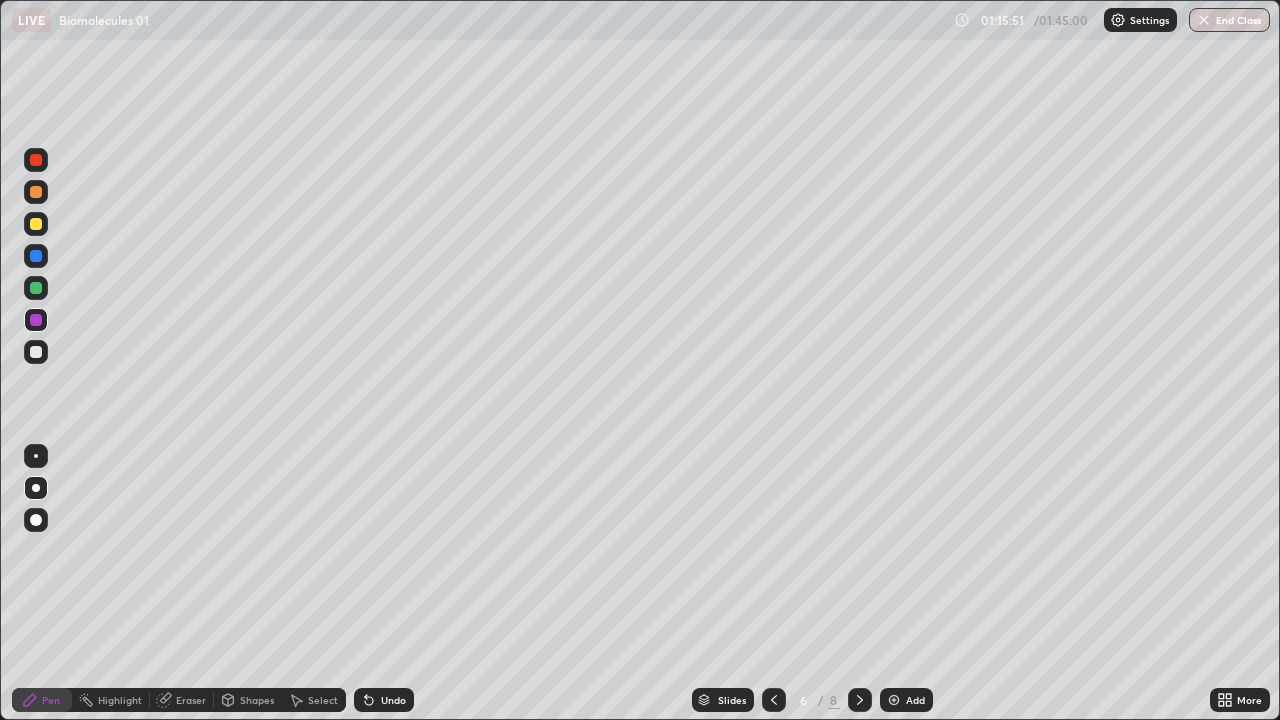 click 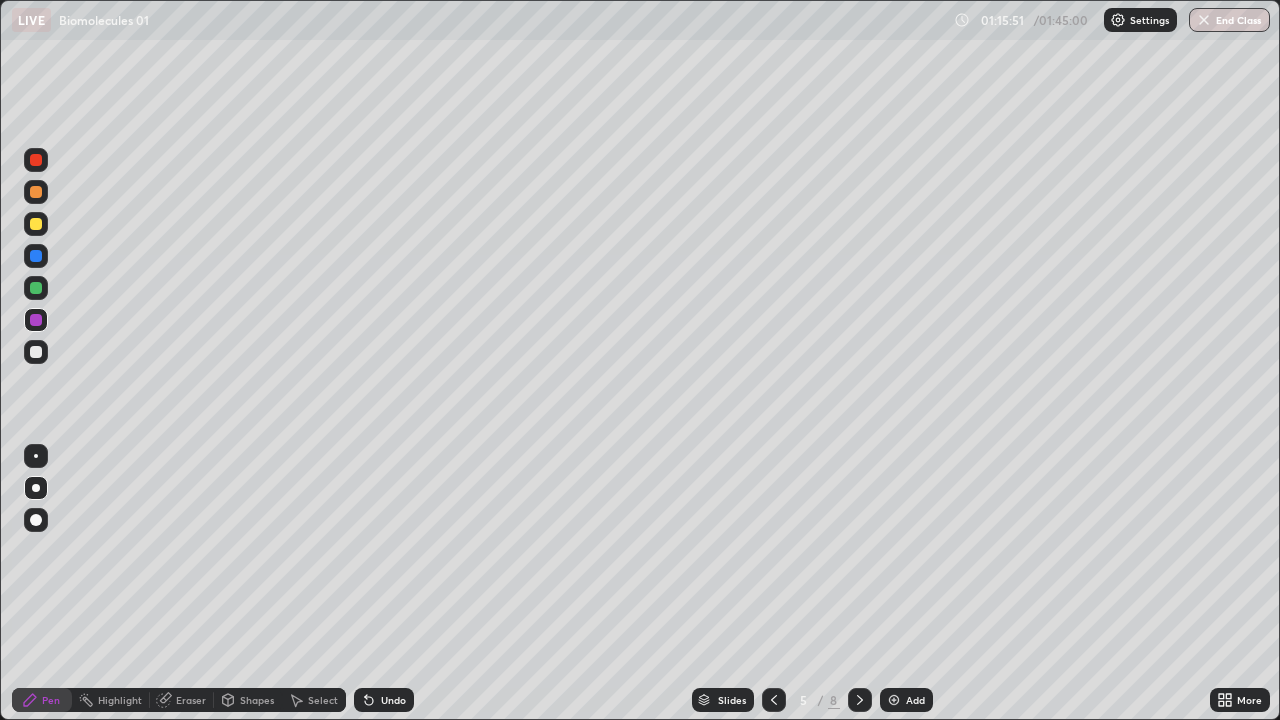 click 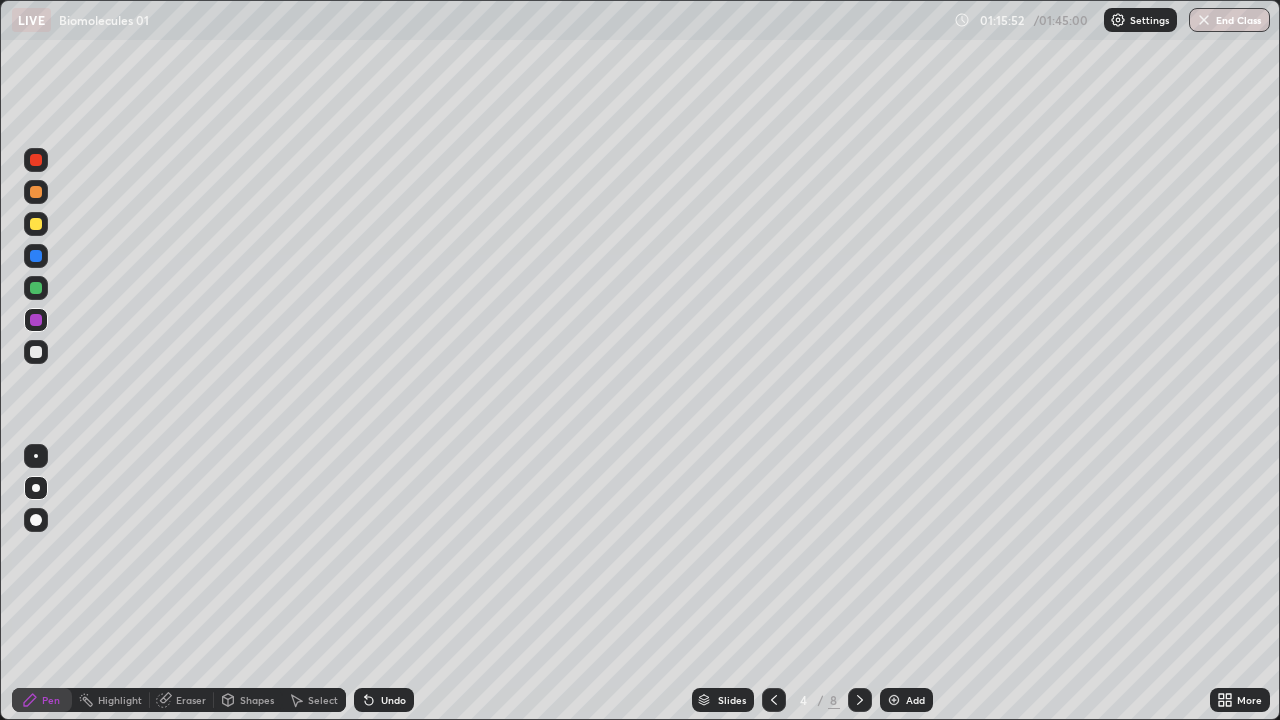 click 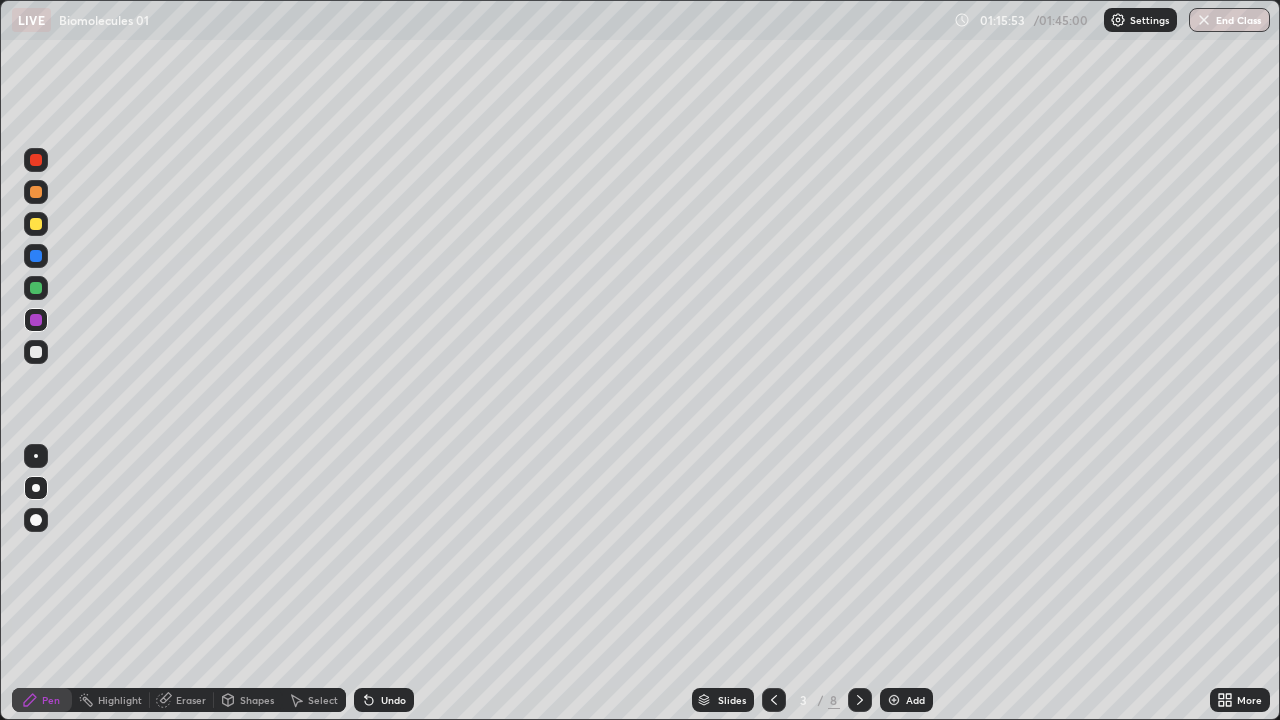 click at bounding box center (774, 700) 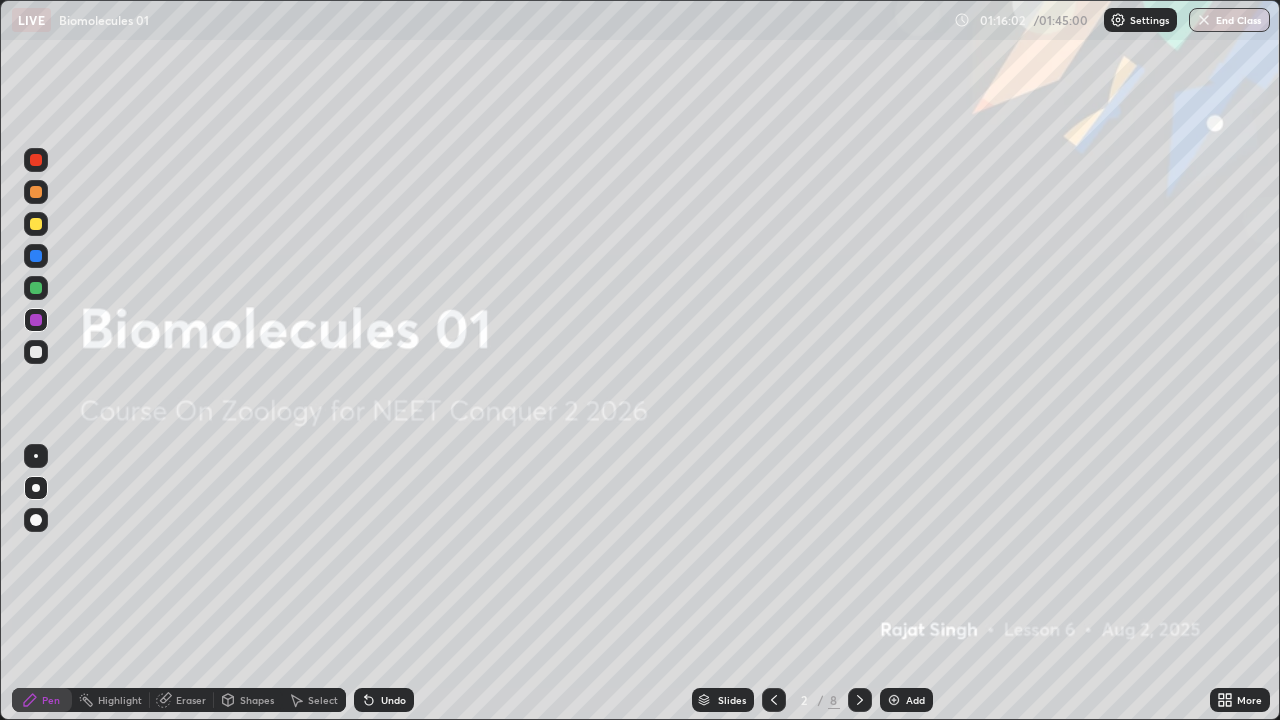click on "Eraser" at bounding box center [191, 700] 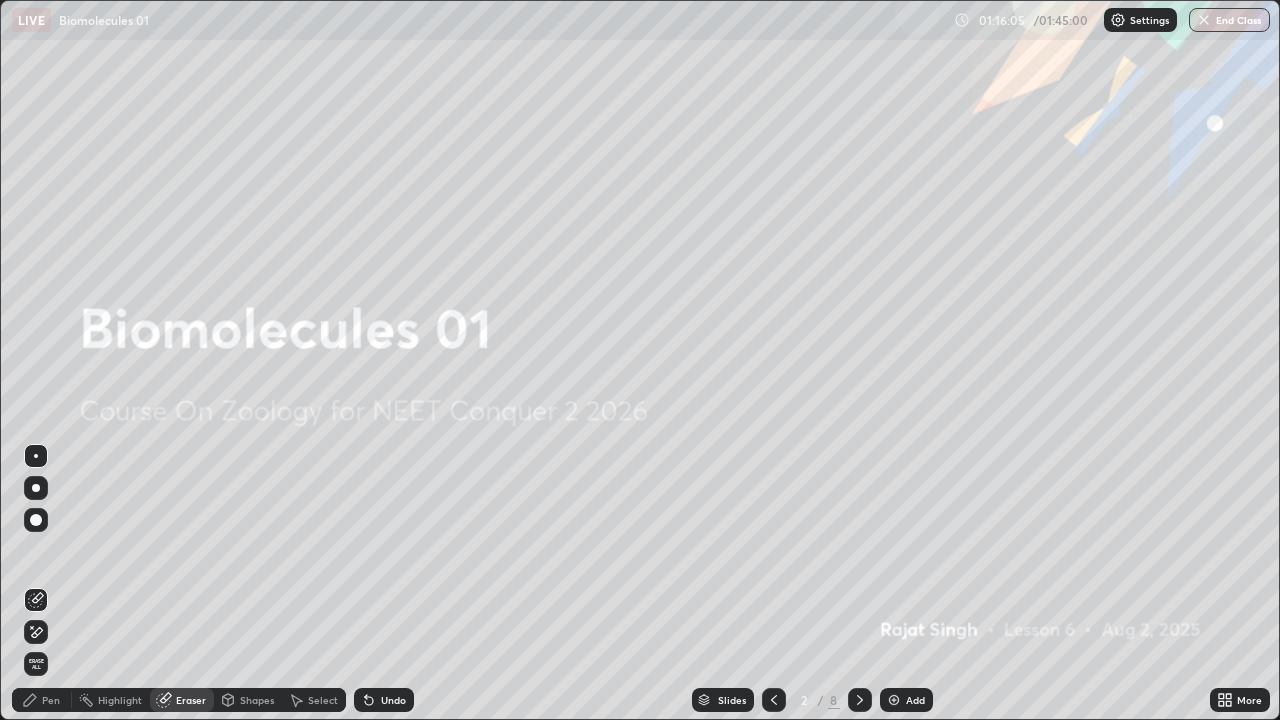 click on "Pen" at bounding box center [42, 700] 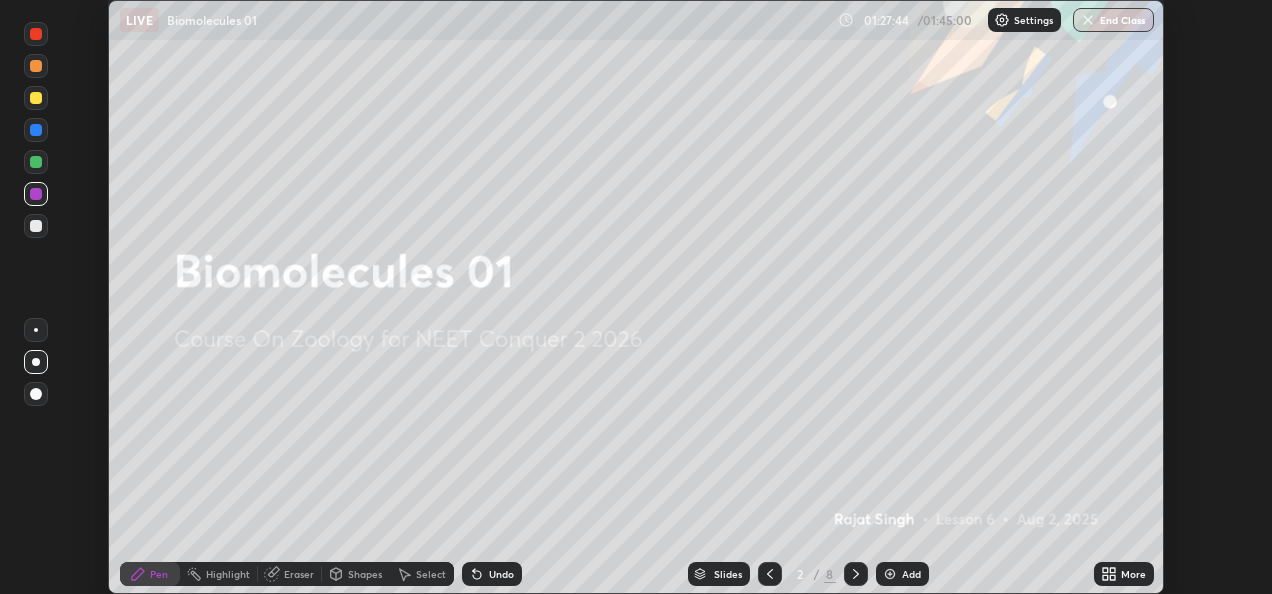 scroll, scrollTop: 594, scrollLeft: 1272, axis: both 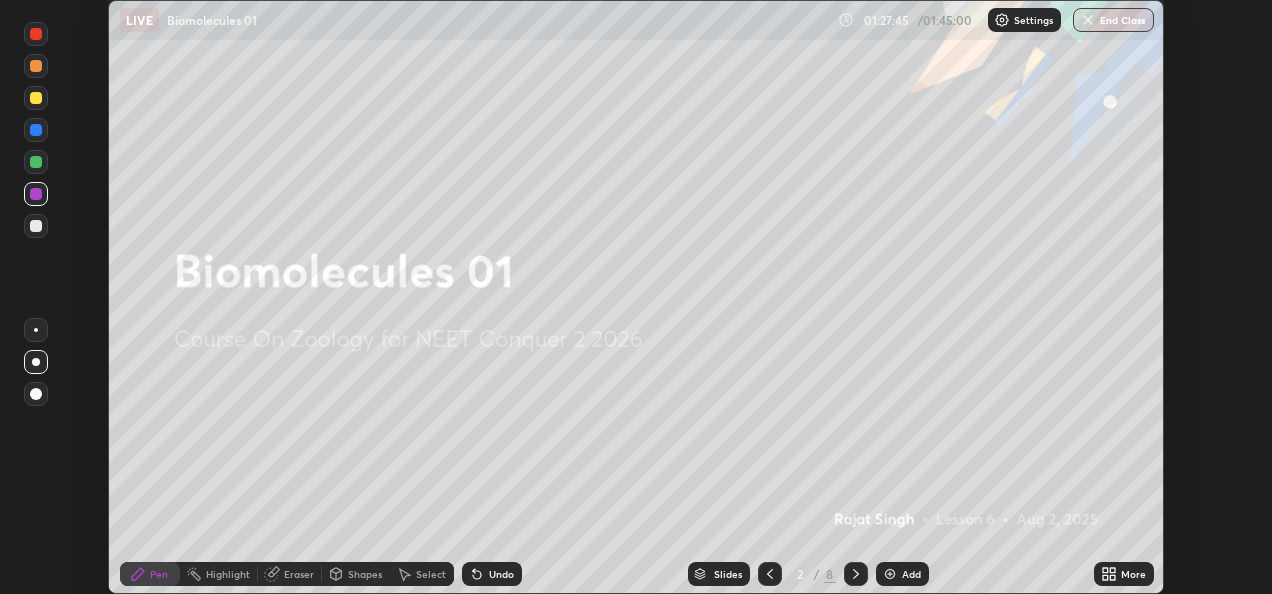 click on "End Class" at bounding box center (1113, 20) 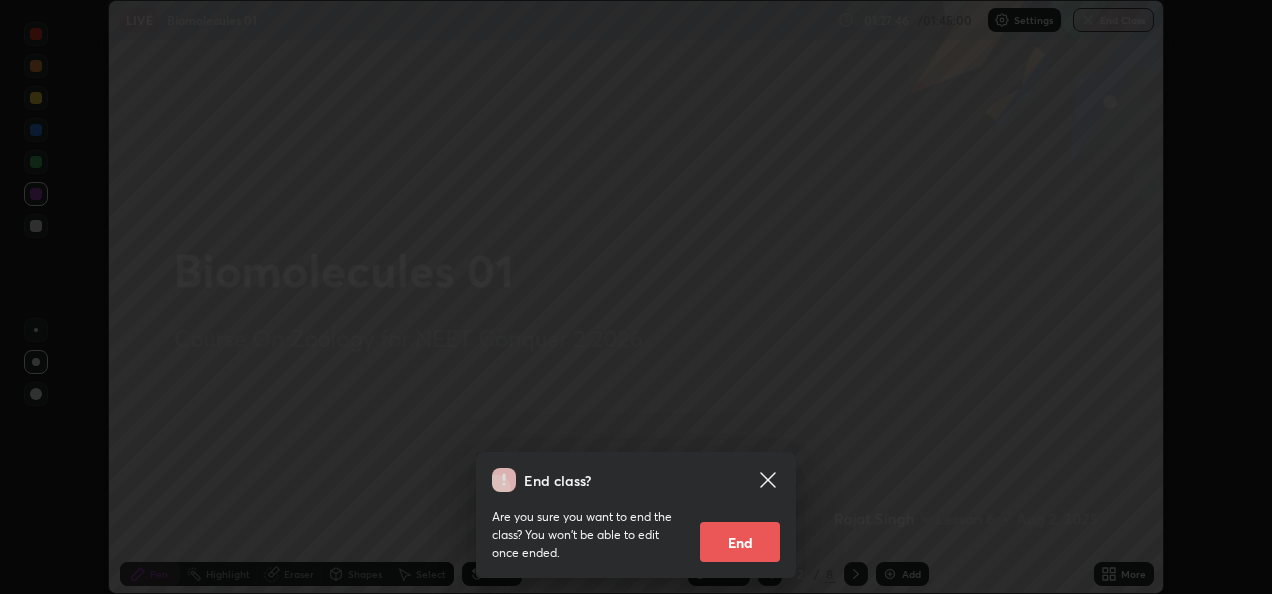 click on "End" at bounding box center (740, 542) 